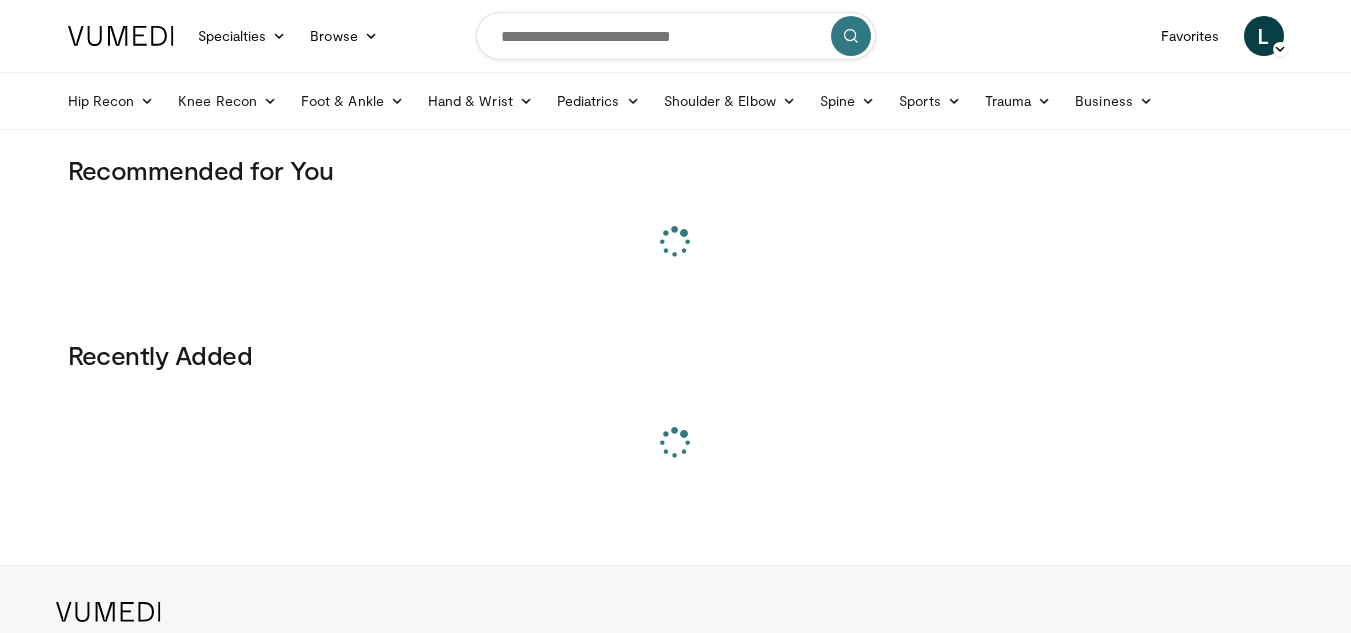 scroll, scrollTop: 0, scrollLeft: 0, axis: both 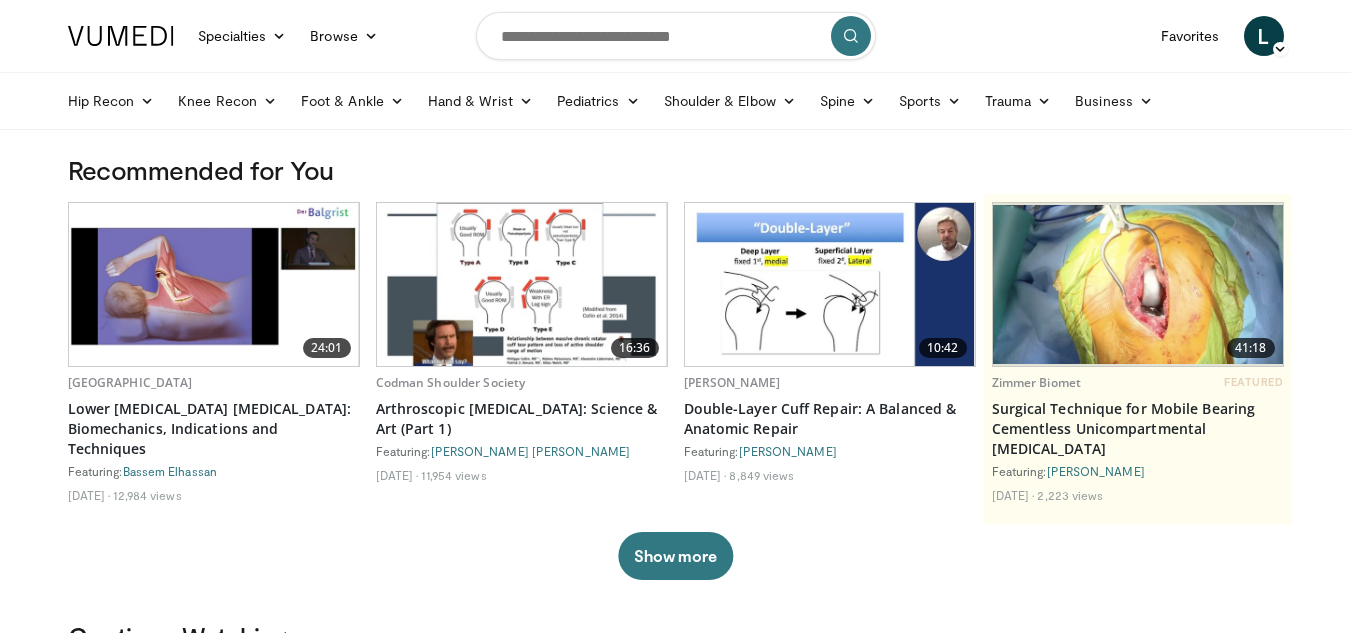 click at bounding box center [676, 36] 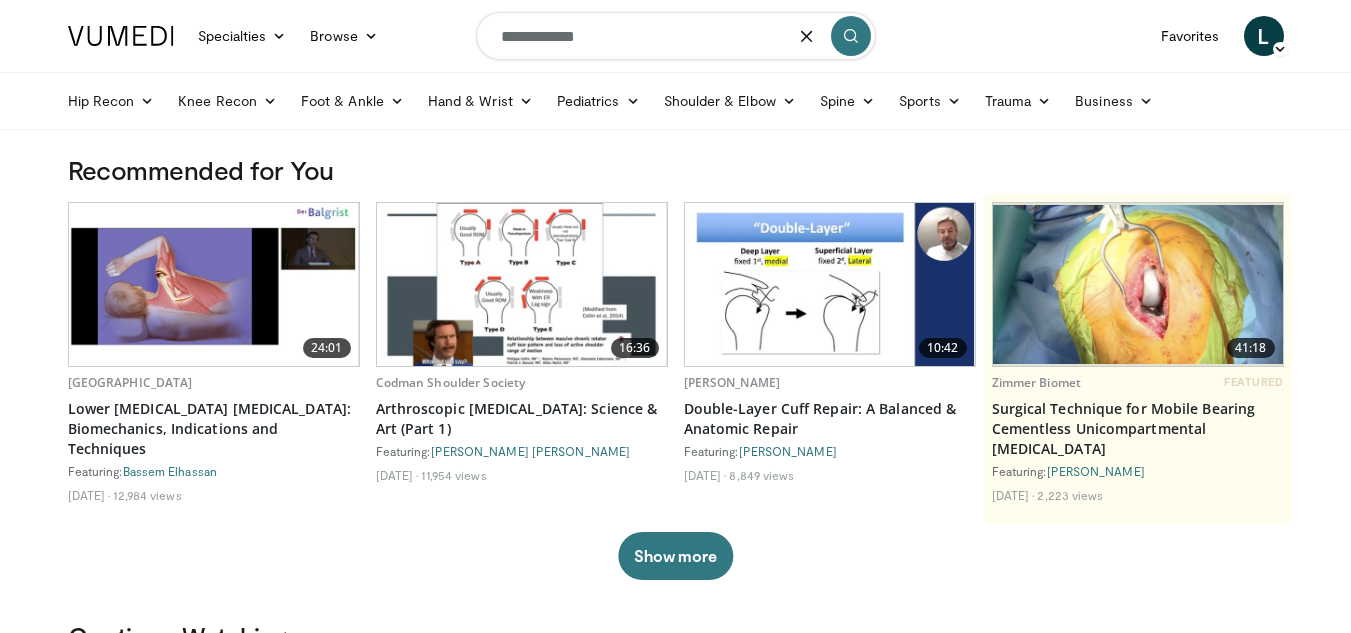 type on "**********" 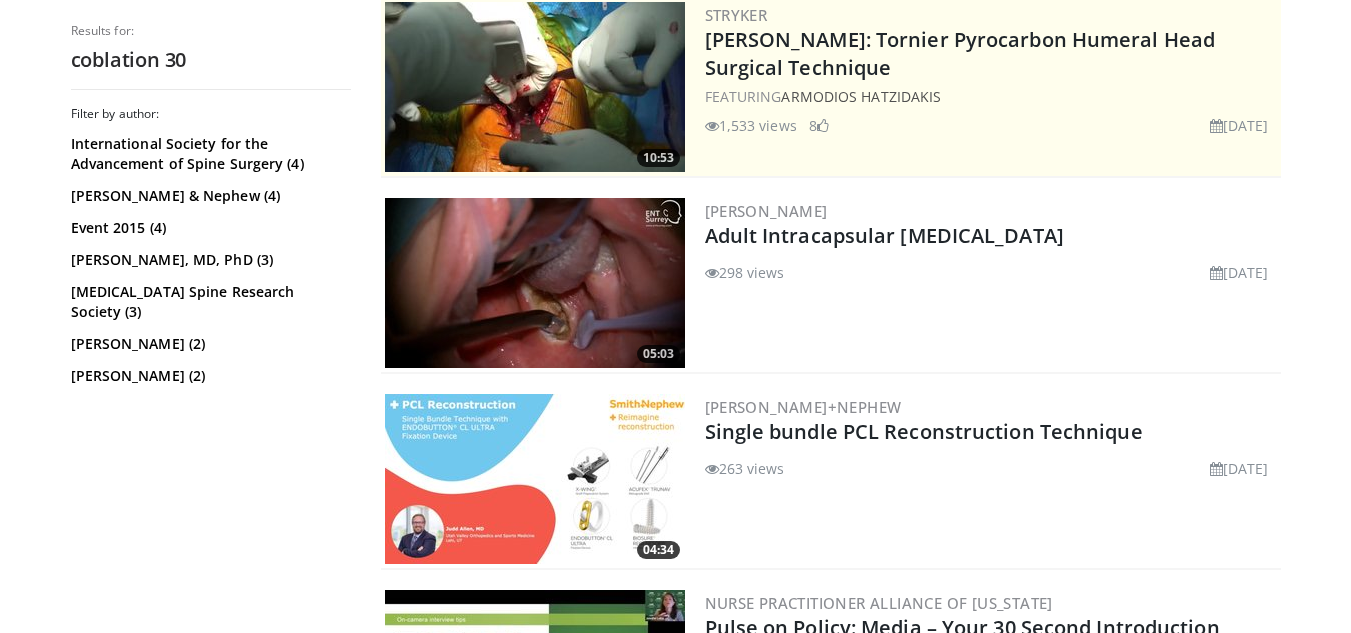 scroll, scrollTop: 0, scrollLeft: 0, axis: both 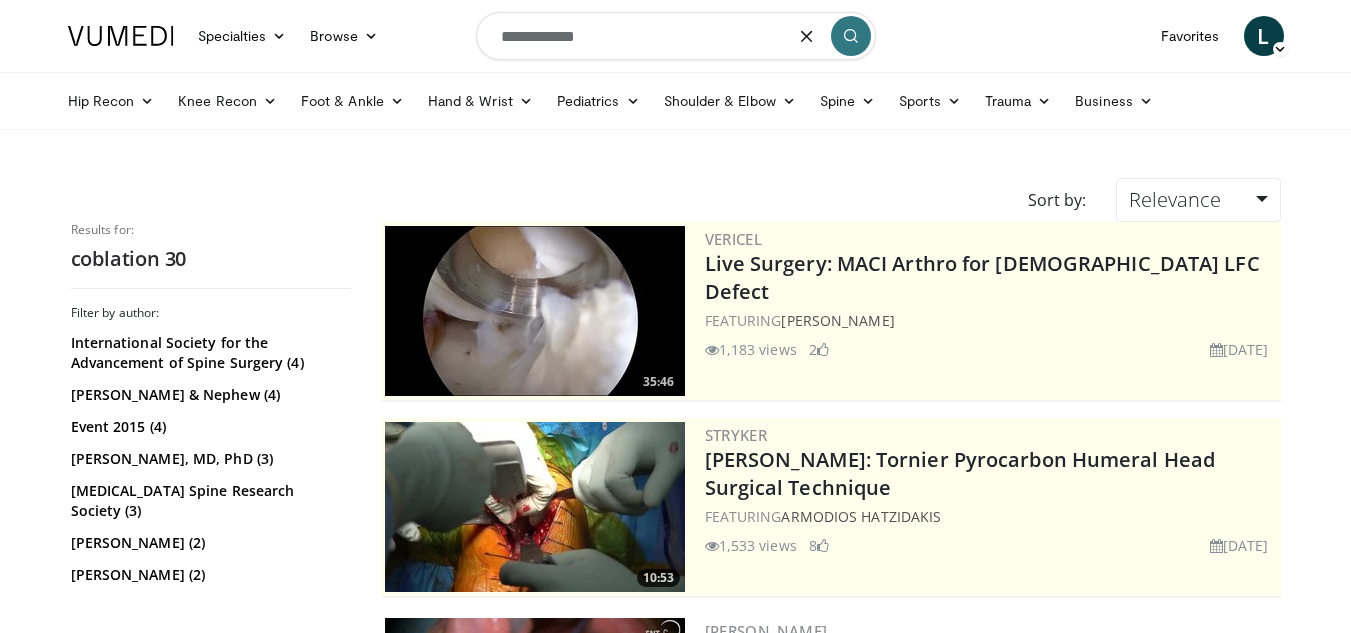 click on "**********" at bounding box center [676, 36] 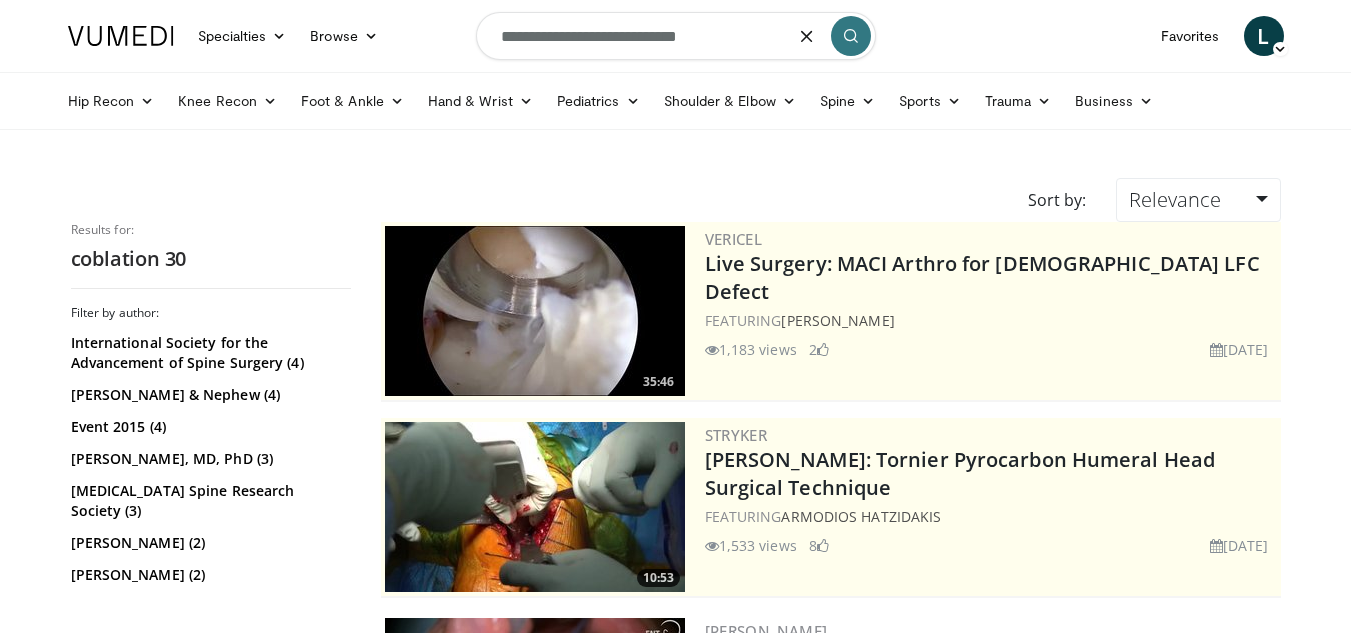 type on "**********" 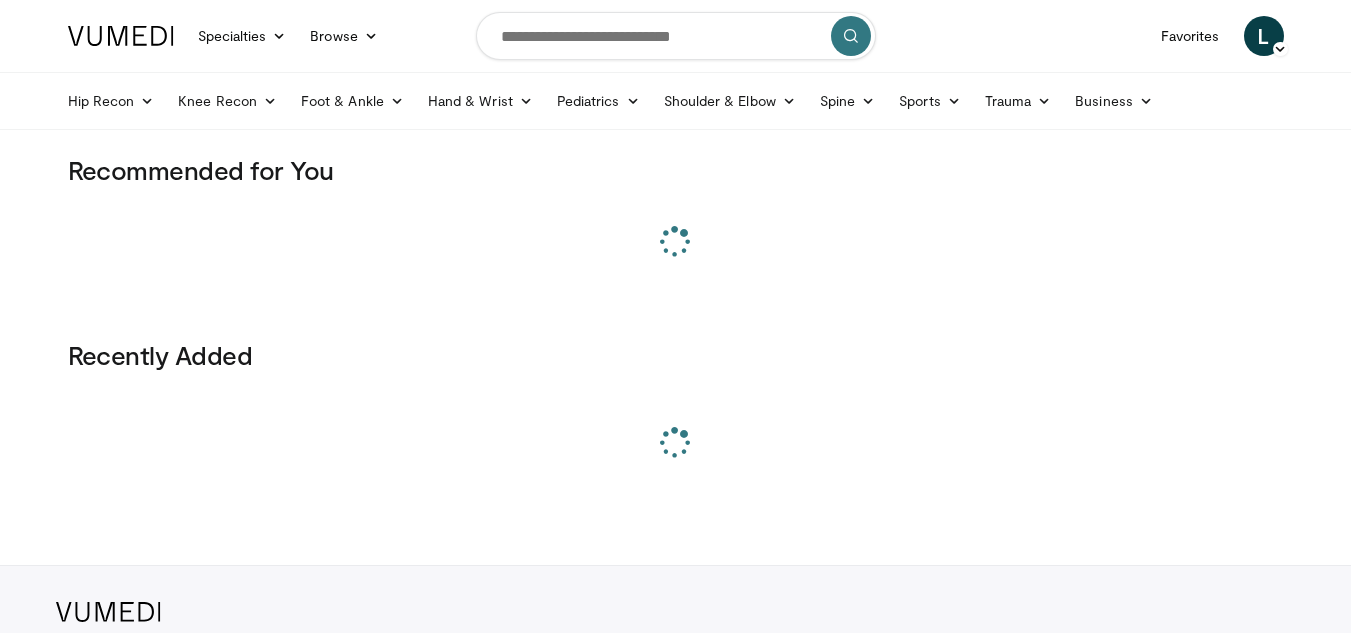 scroll, scrollTop: 0, scrollLeft: 0, axis: both 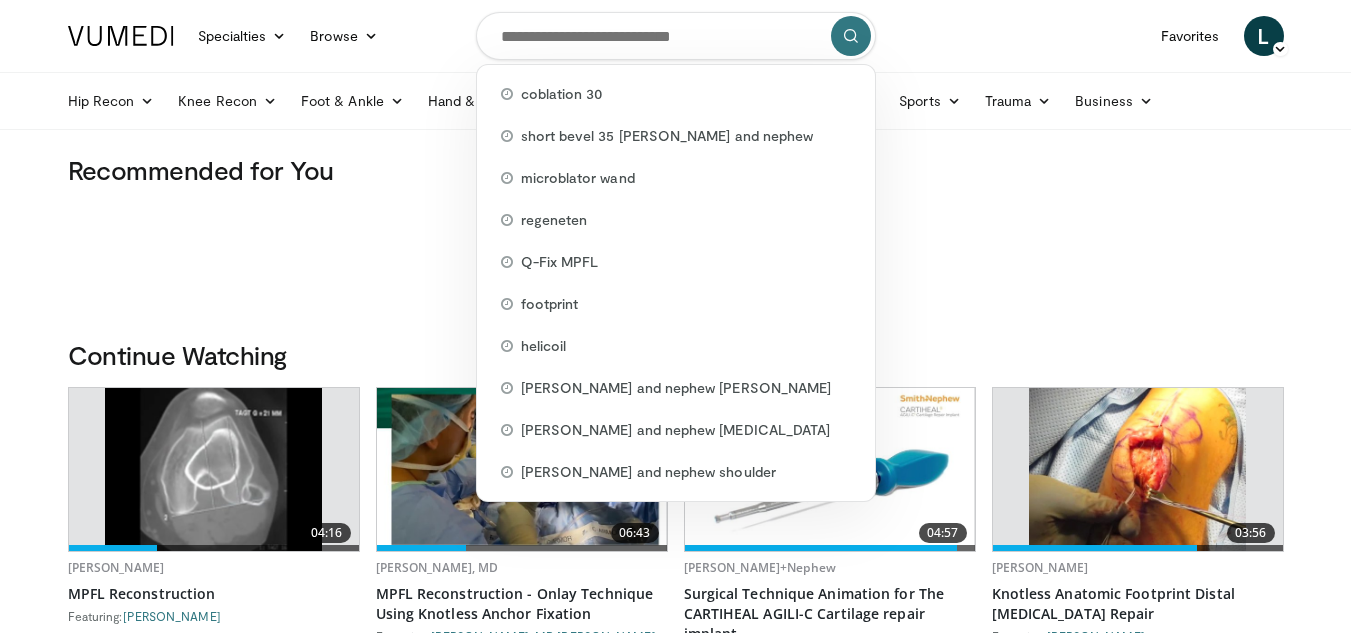 paste on "**********" 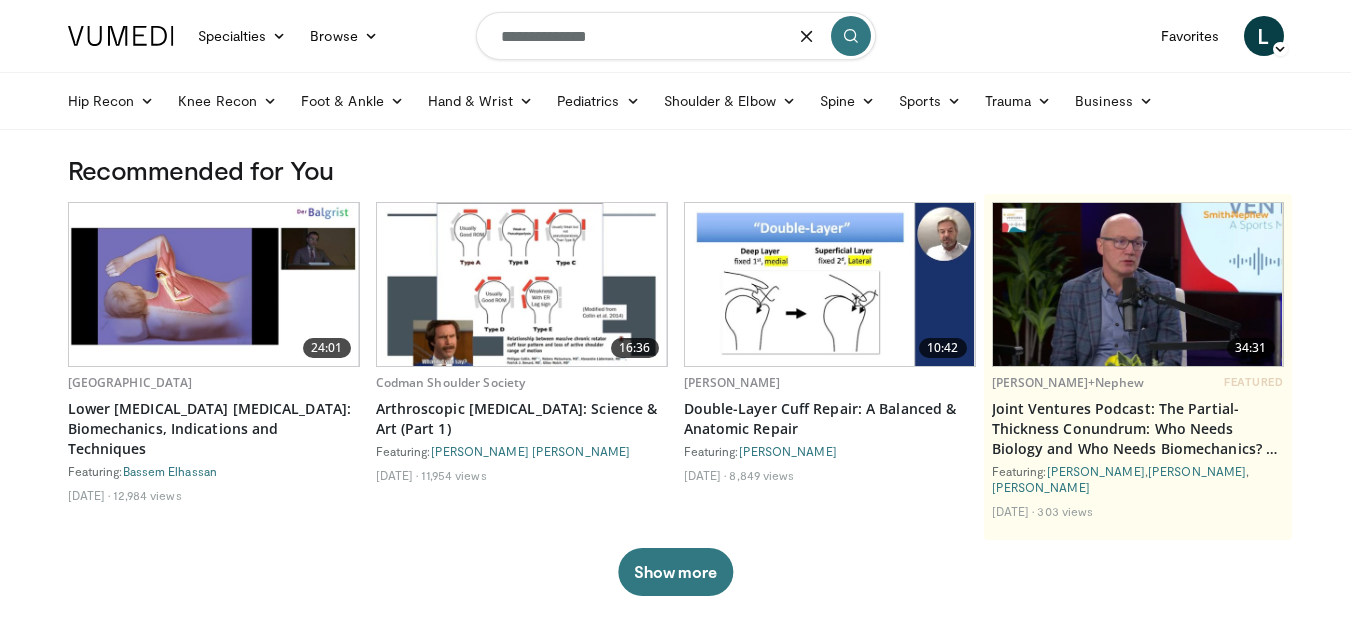 type on "**********" 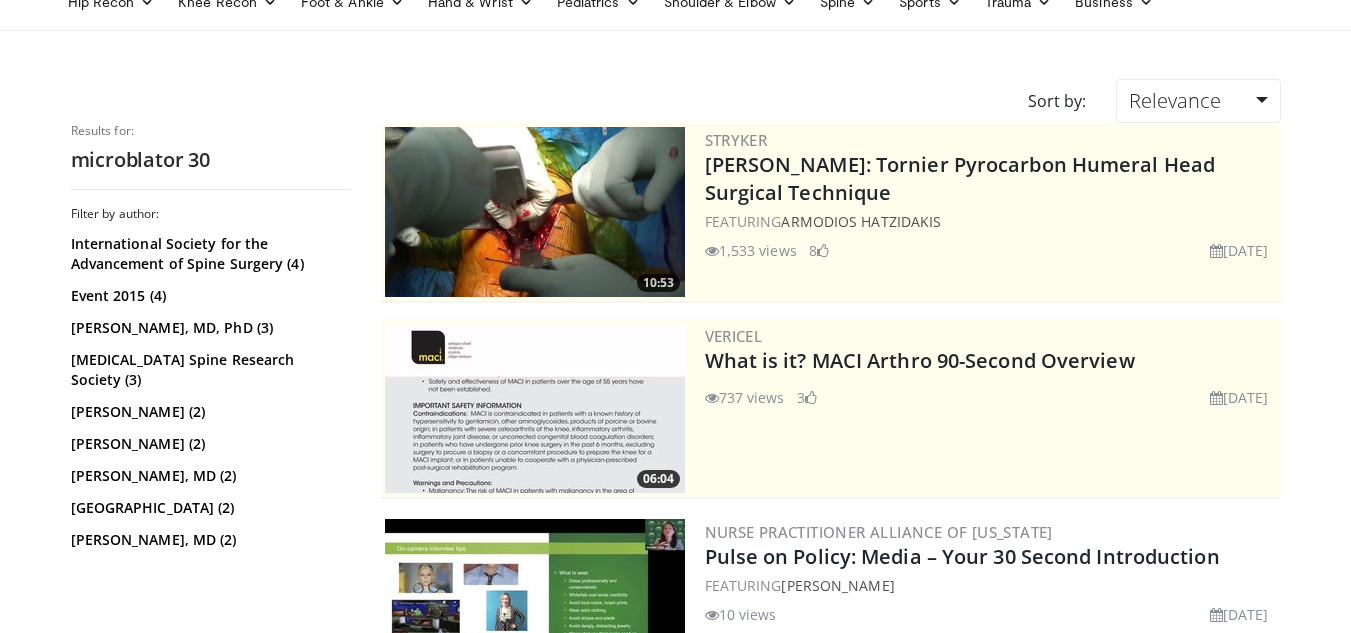 scroll, scrollTop: 98, scrollLeft: 0, axis: vertical 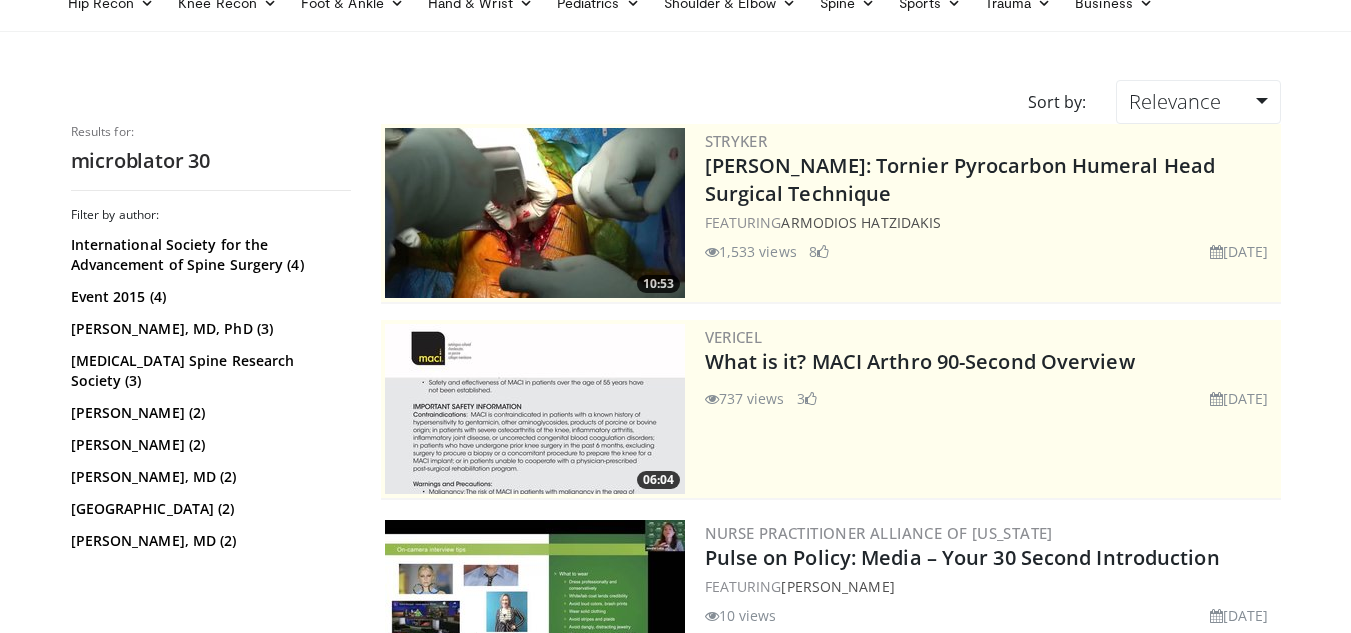 click at bounding box center [535, 213] 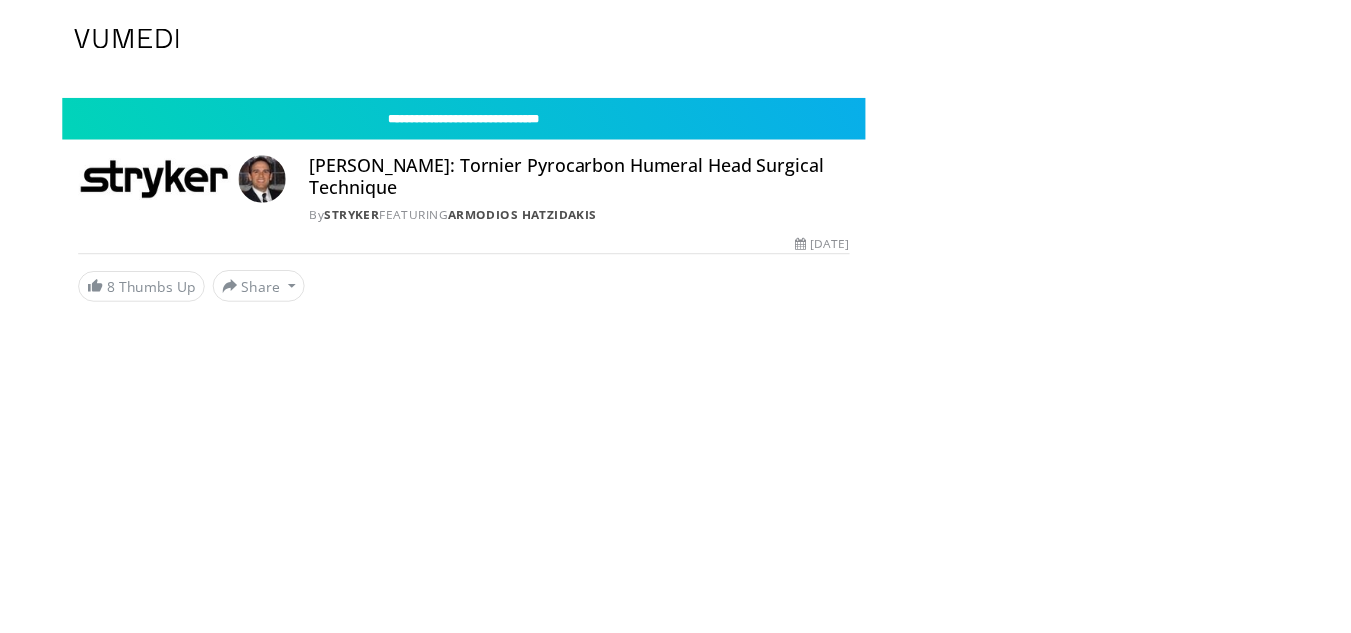 scroll, scrollTop: 0, scrollLeft: 0, axis: both 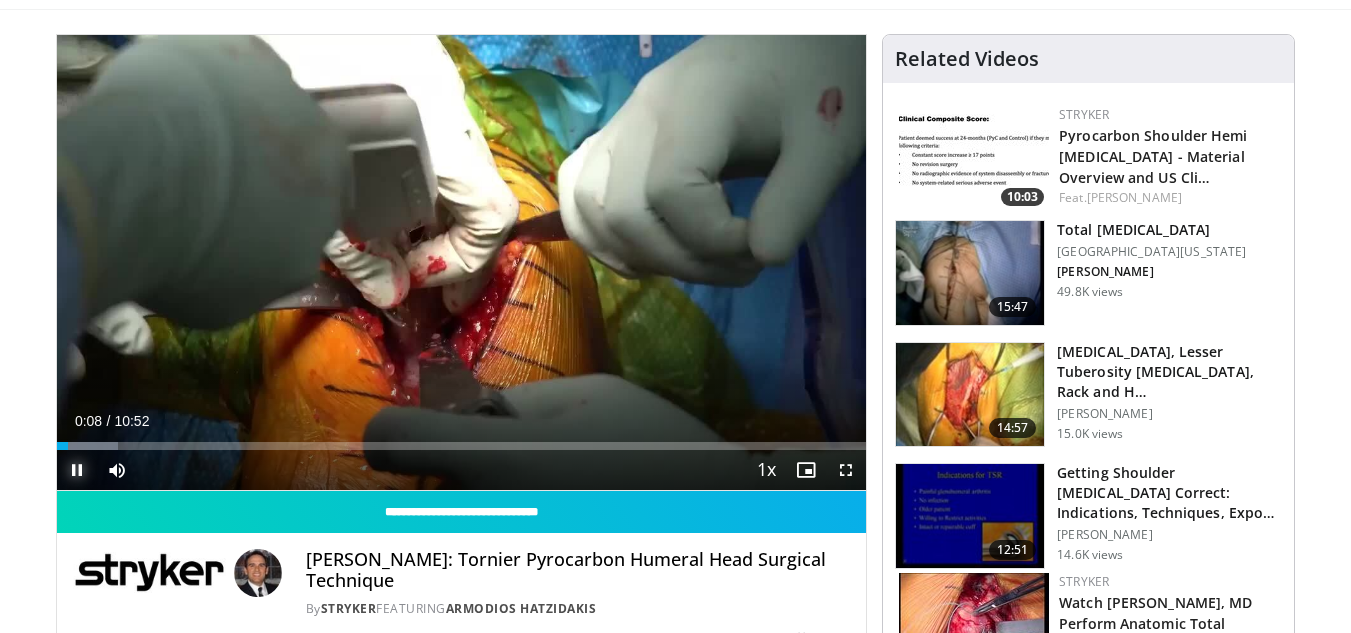 click at bounding box center (77, 470) 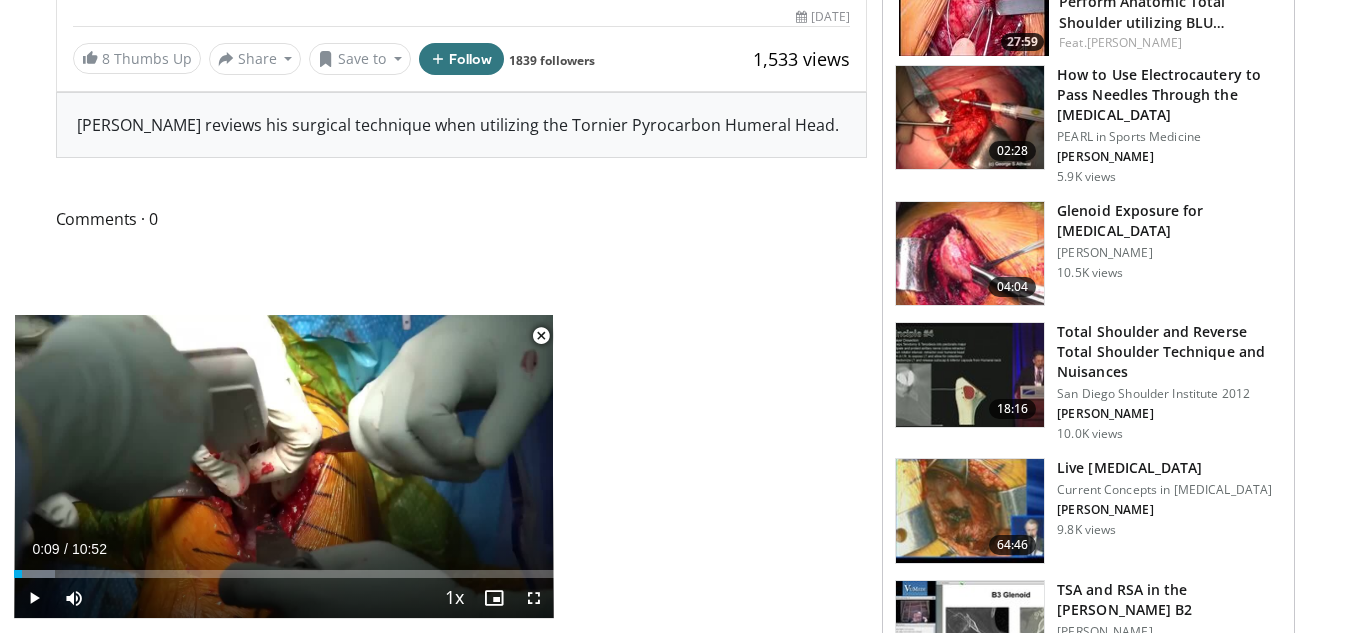 click at bounding box center (541, 336) 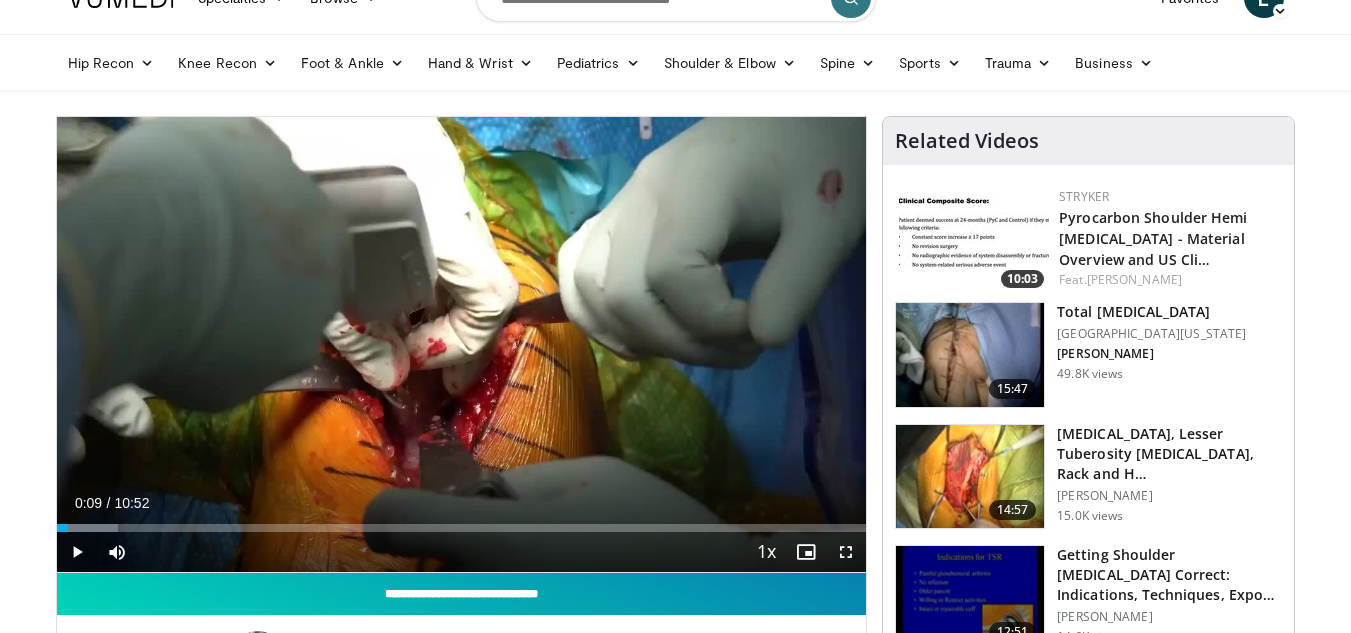 scroll, scrollTop: 0, scrollLeft: 0, axis: both 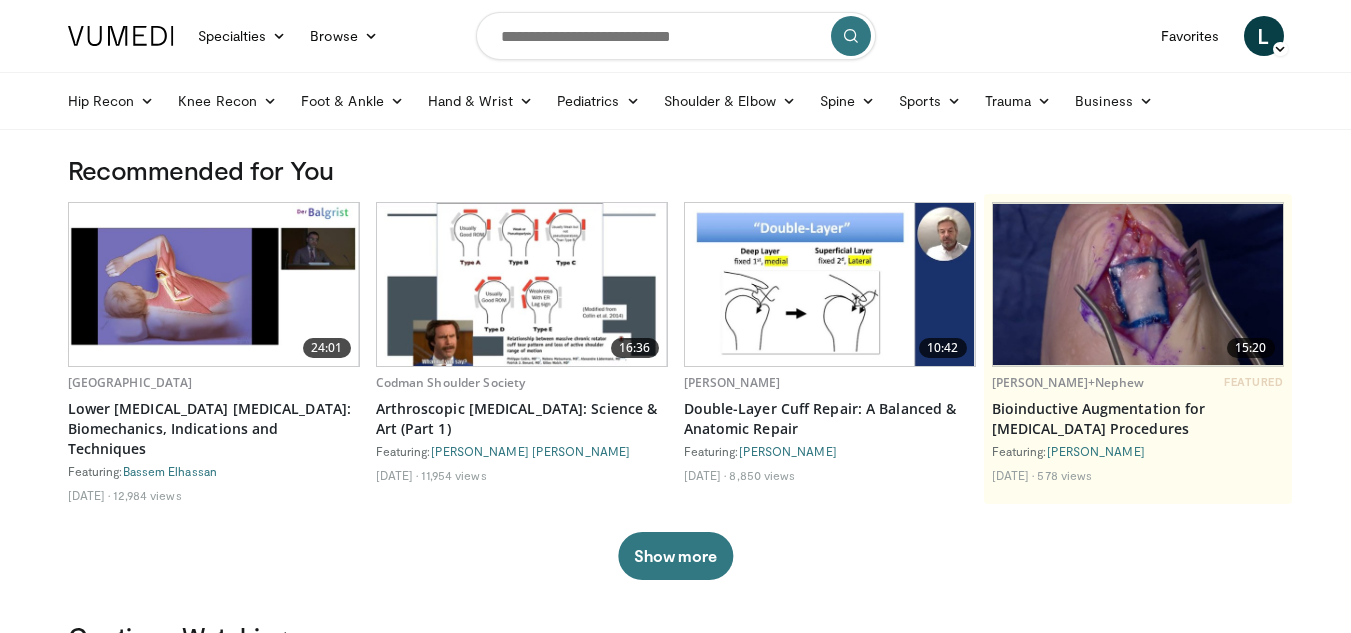 click at bounding box center [676, 36] 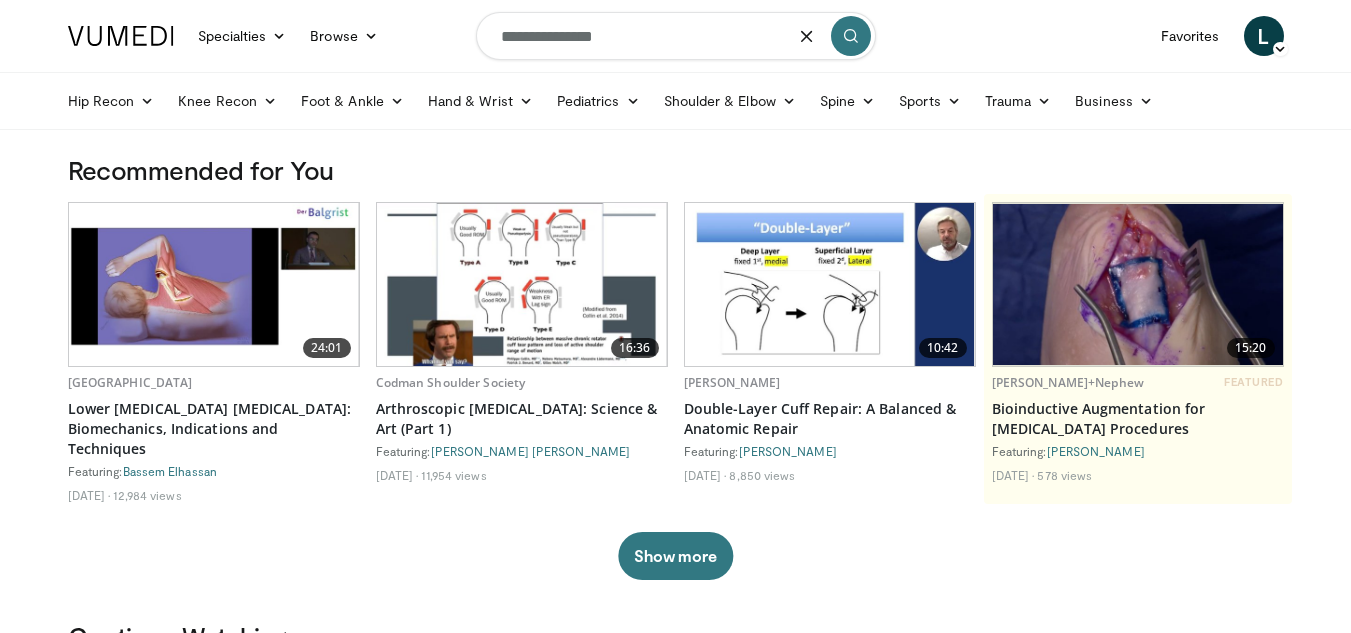 type on "**********" 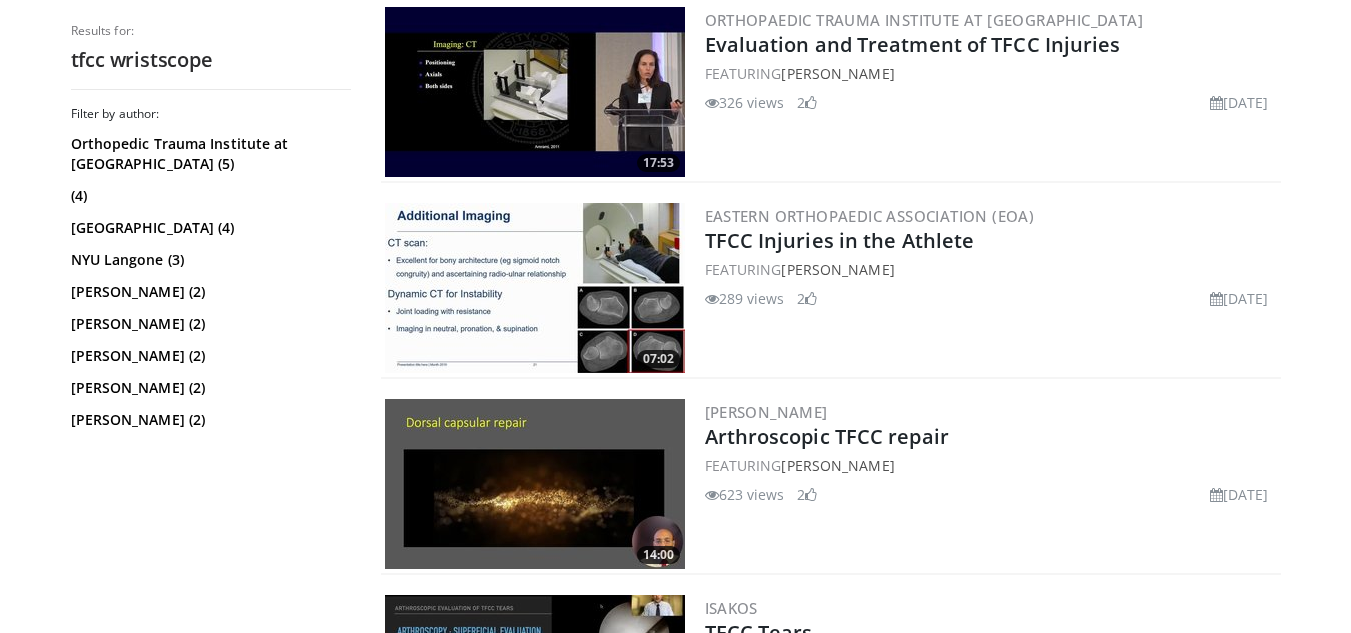 scroll, scrollTop: 616, scrollLeft: 0, axis: vertical 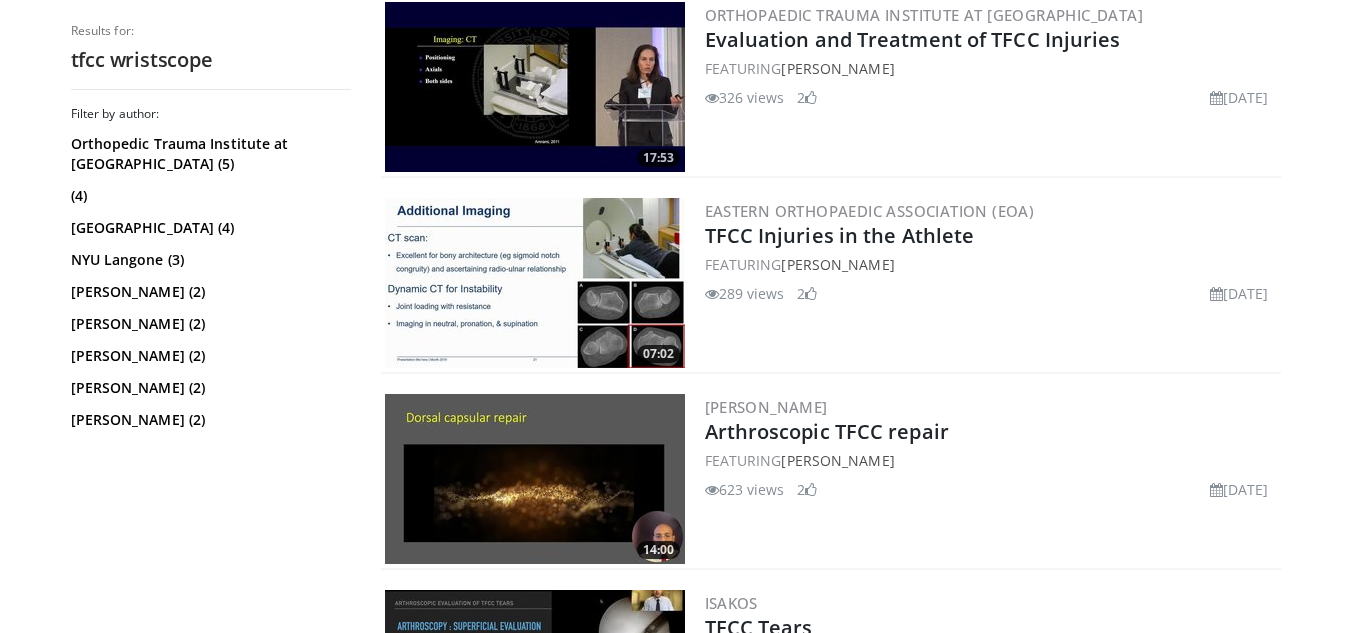 click at bounding box center (535, 479) 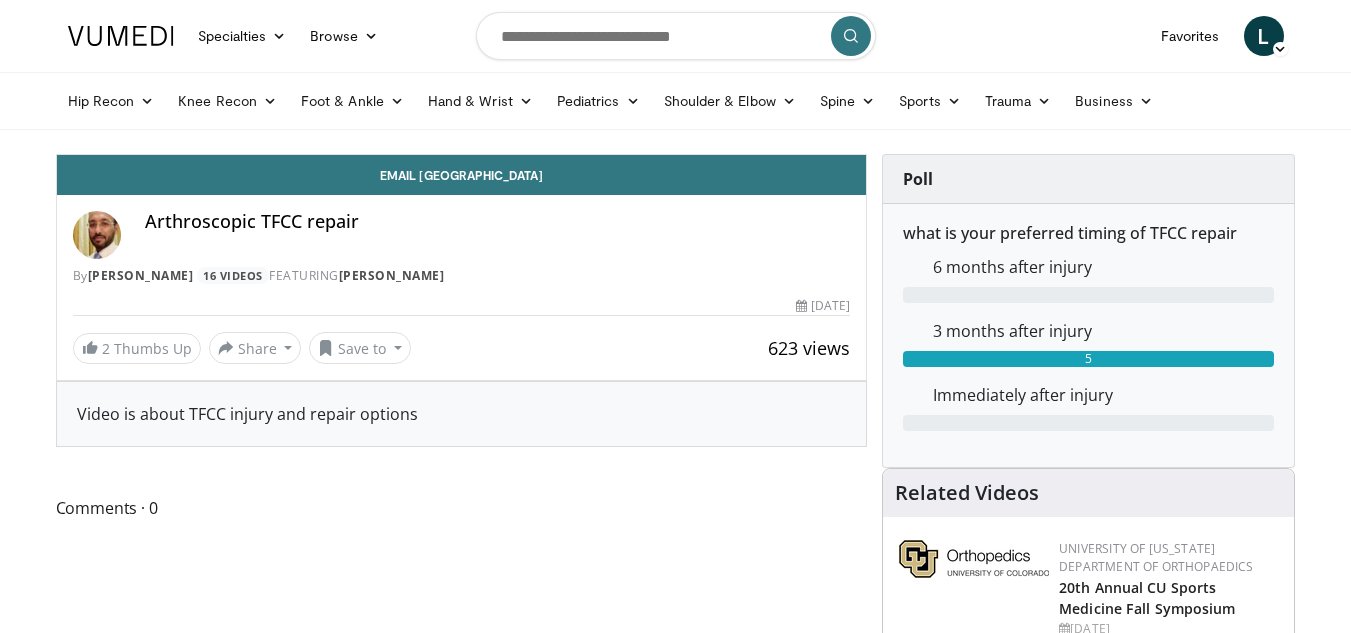 scroll, scrollTop: 0, scrollLeft: 0, axis: both 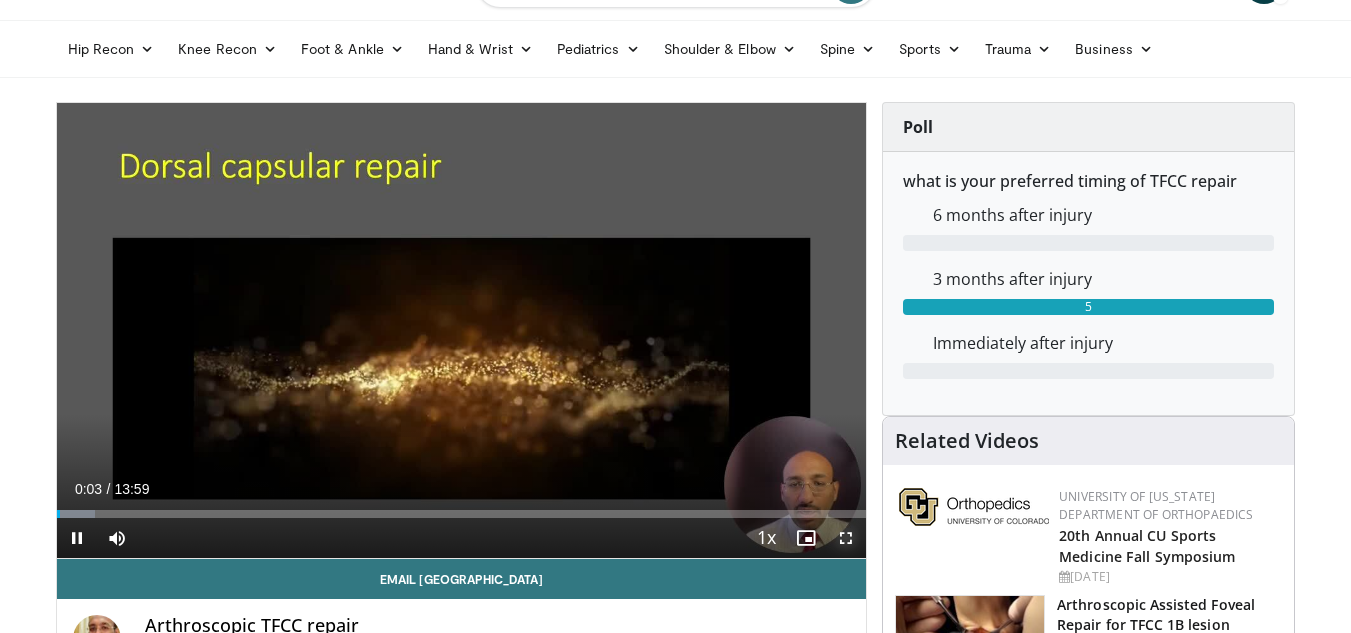 click at bounding box center [846, 538] 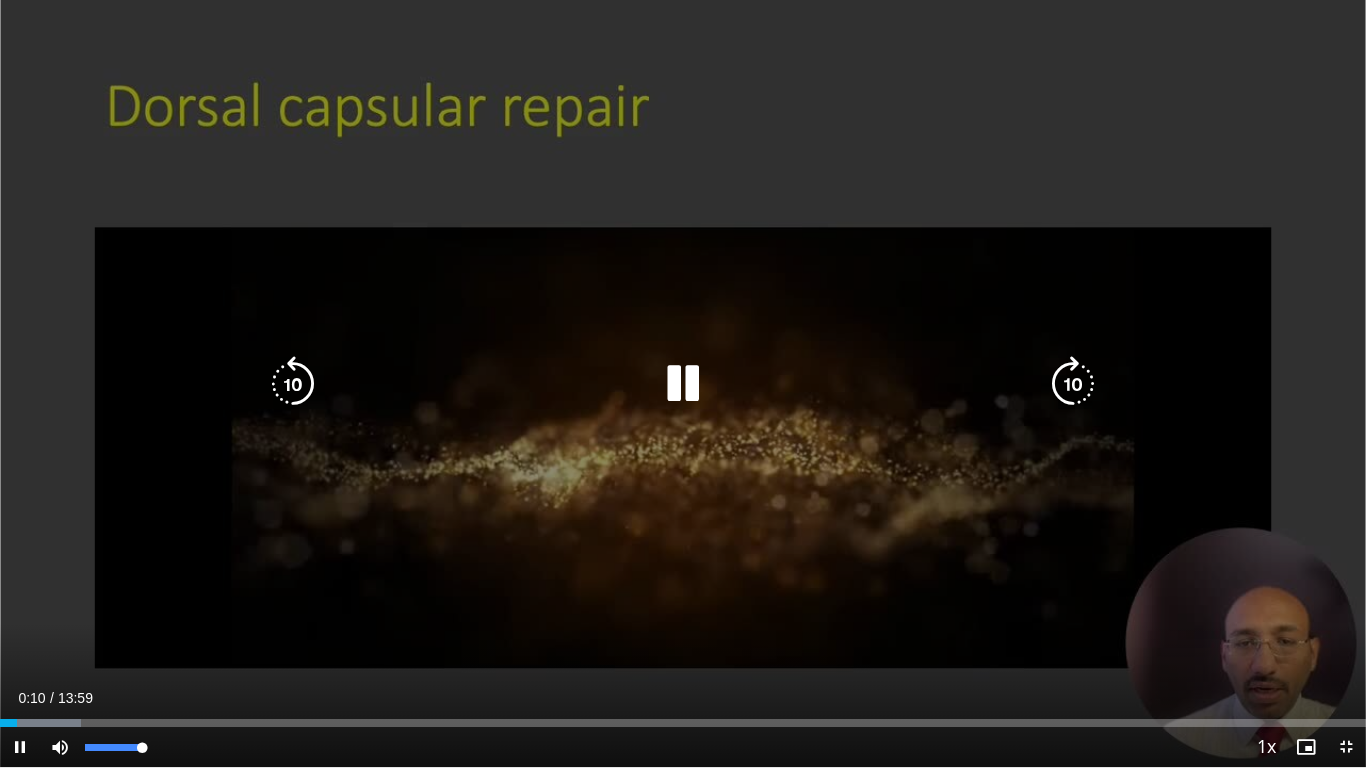 drag, startPoint x: 143, startPoint y: 744, endPoint x: 204, endPoint y: 743, distance: 61.008198 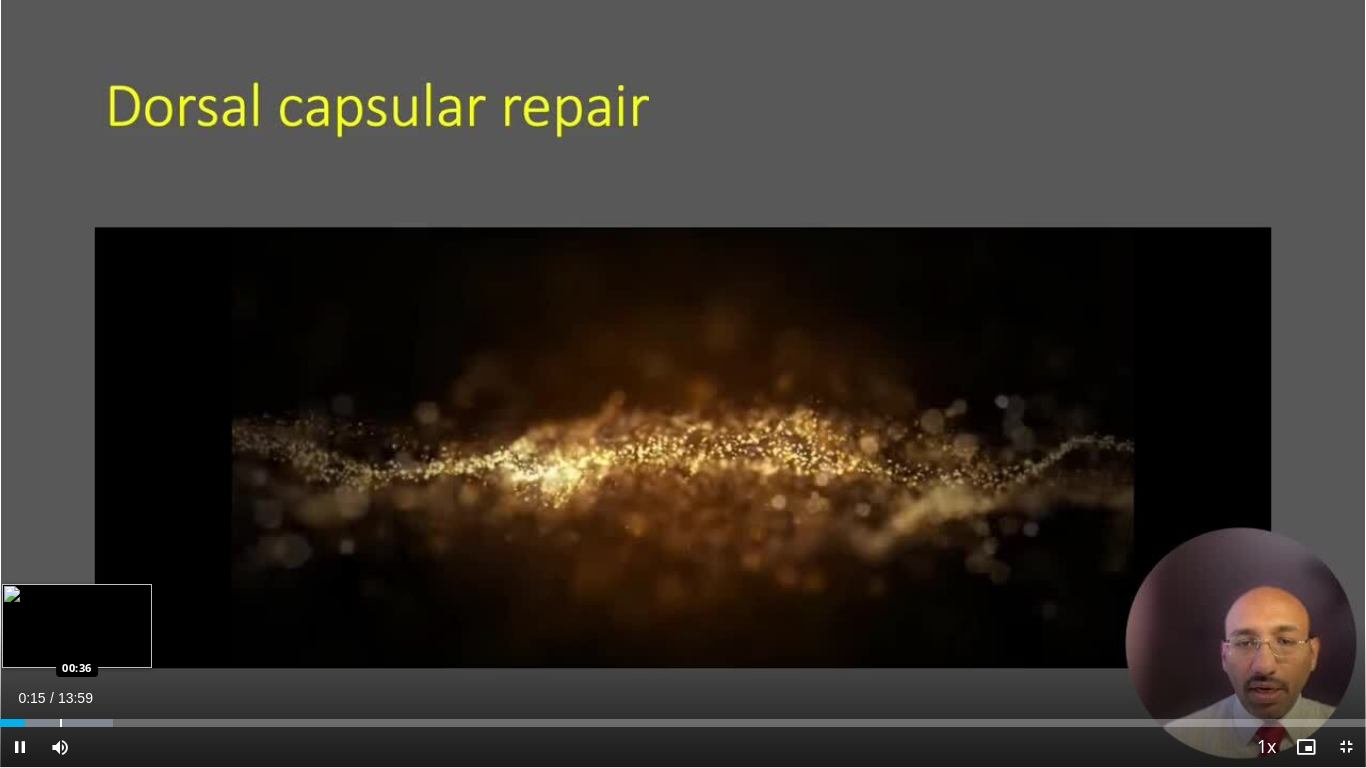click on "Loaded :  8.26% 00:15 00:36" at bounding box center (683, 717) 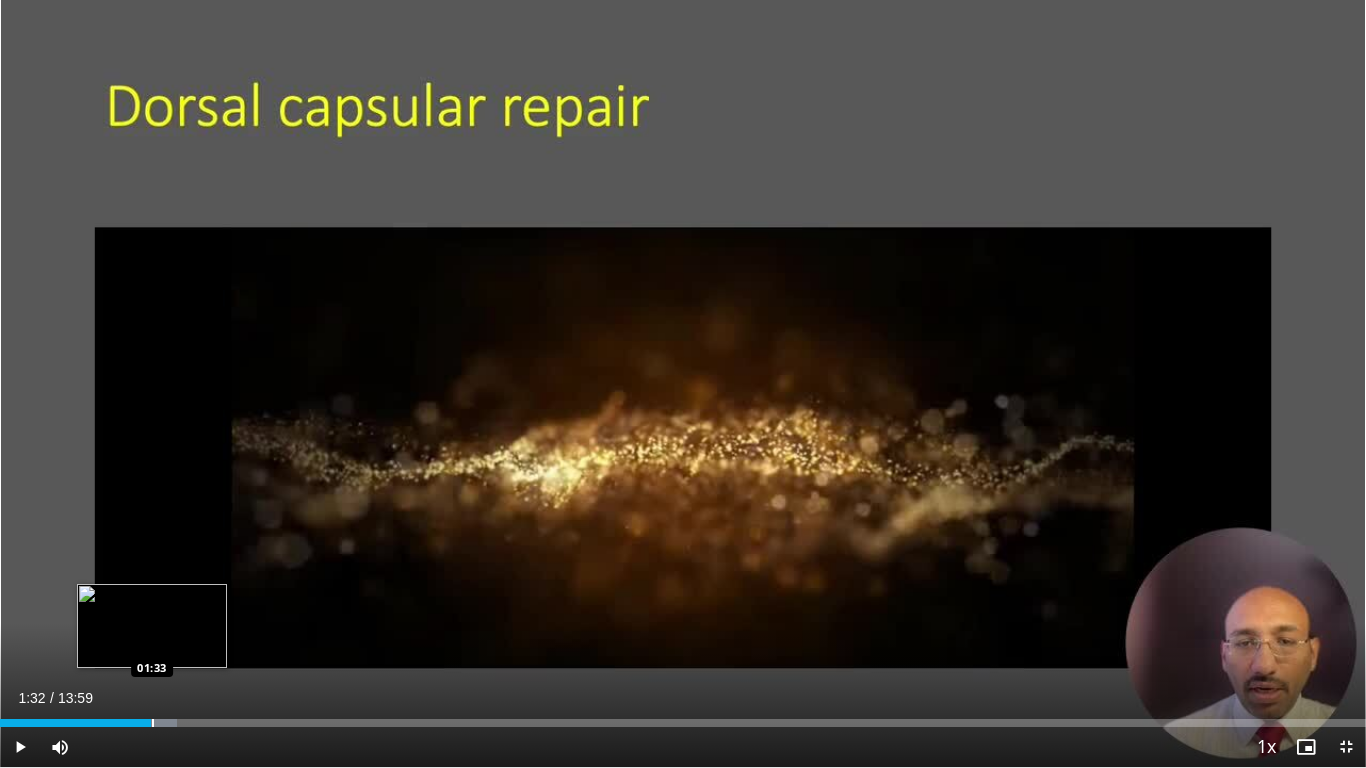 click at bounding box center (140, 723) 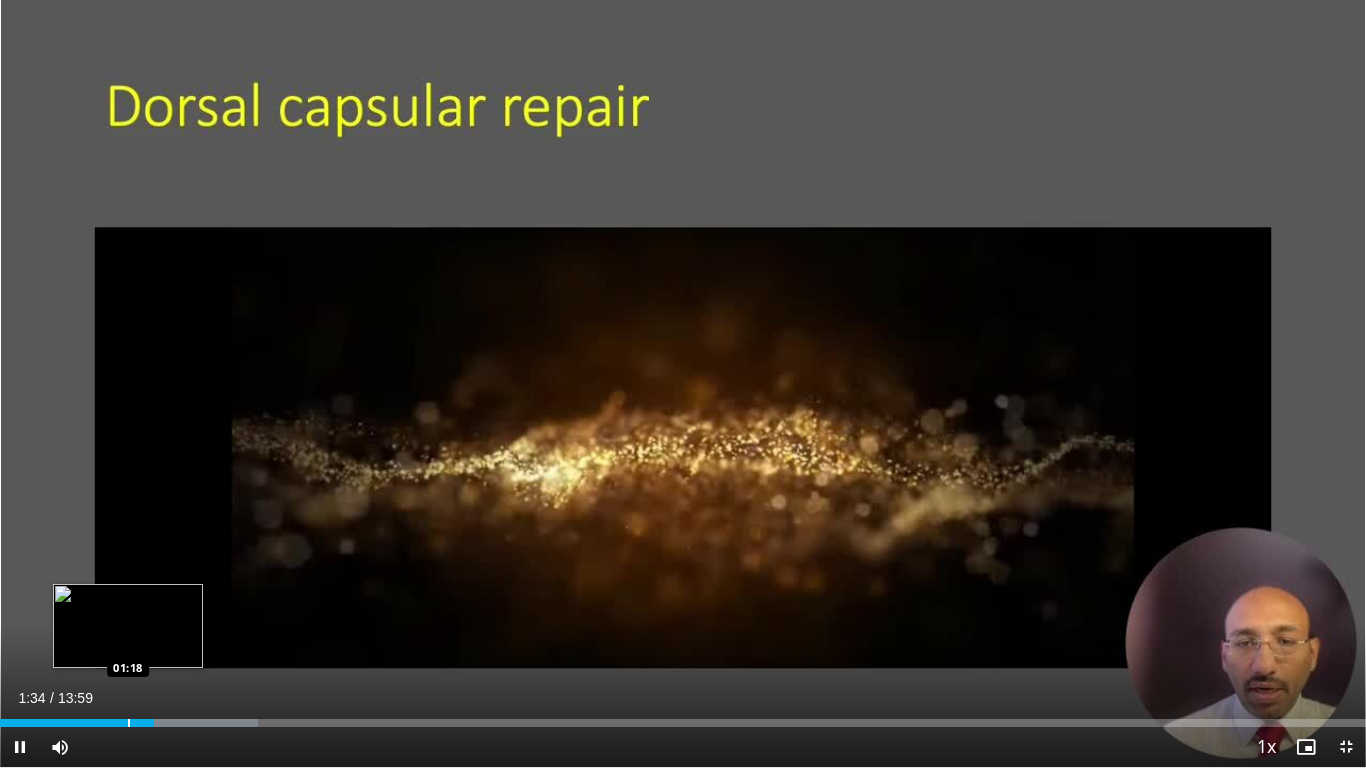 click at bounding box center (129, 723) 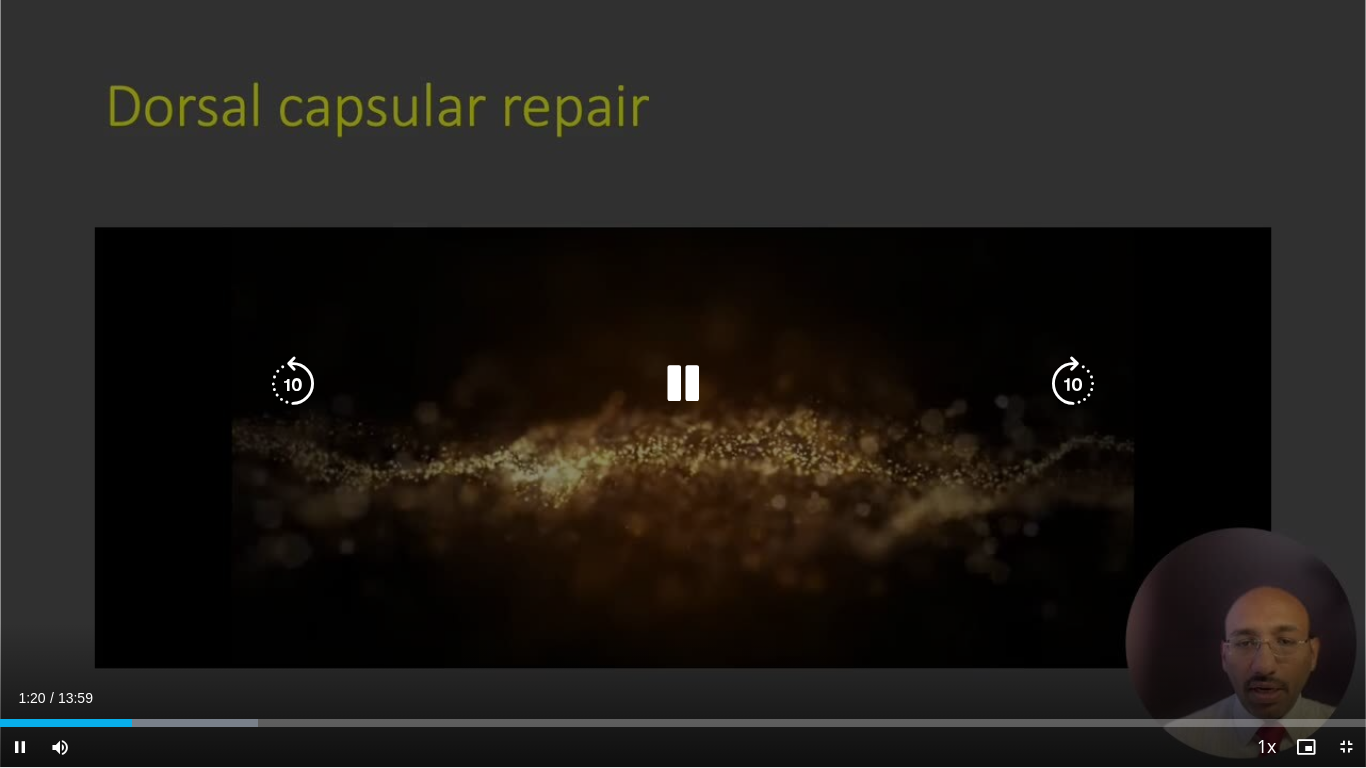 click at bounding box center [683, 384] 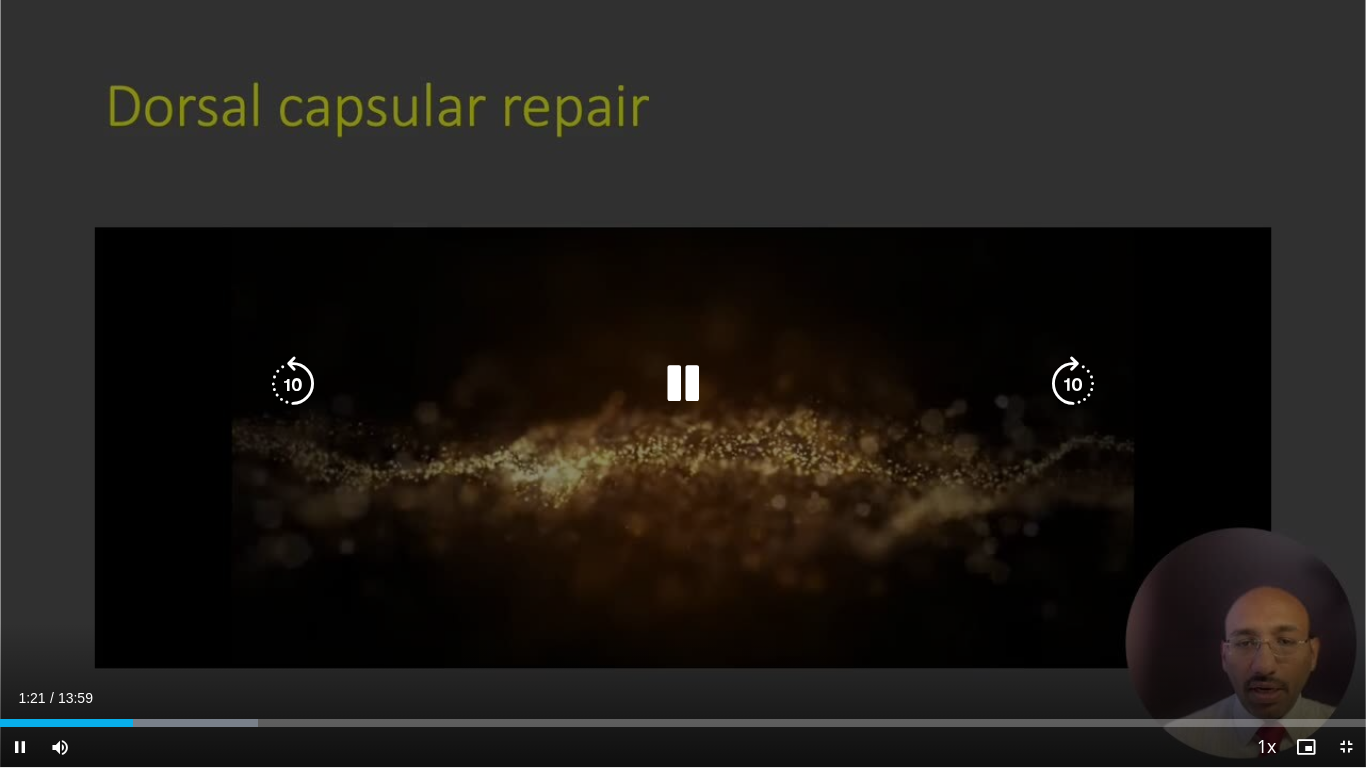 click at bounding box center (683, 384) 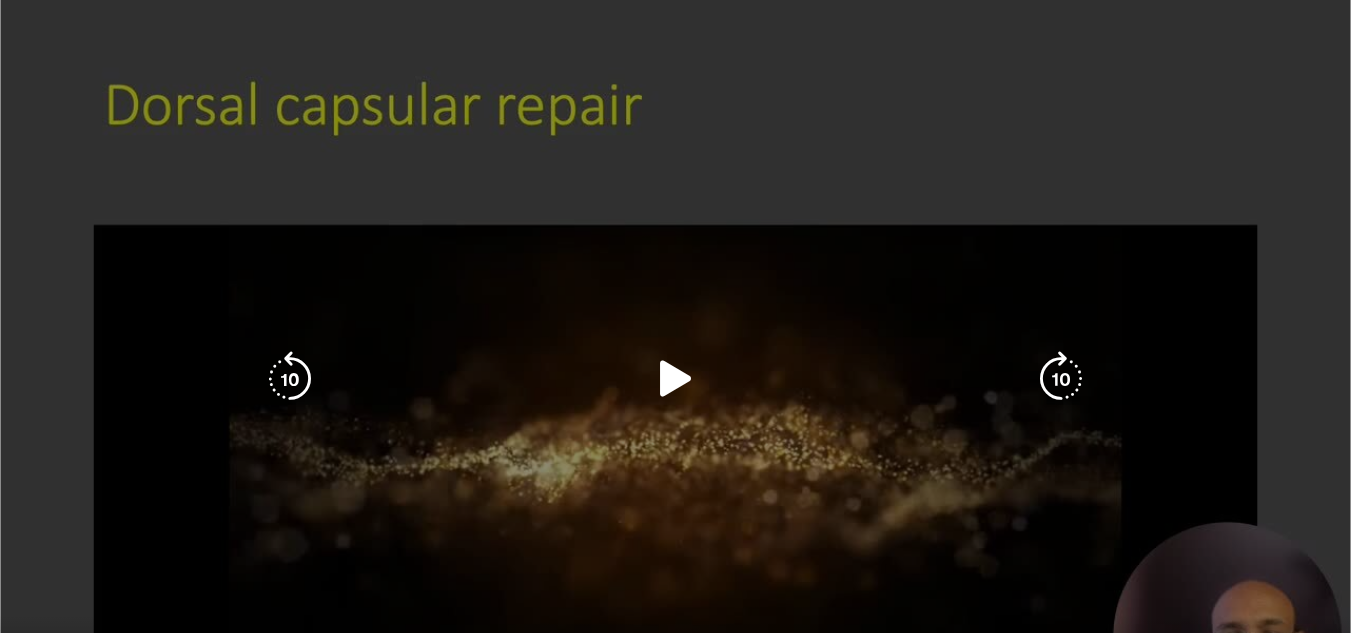 scroll, scrollTop: 224, scrollLeft: 0, axis: vertical 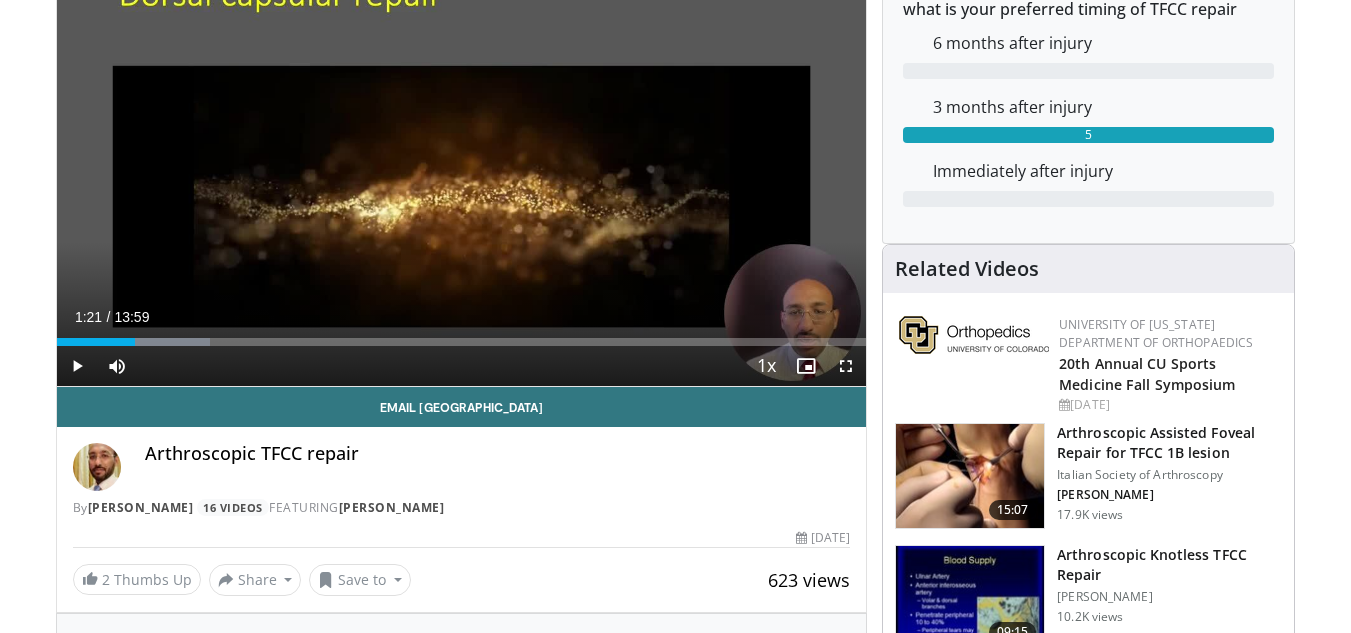 click at bounding box center [970, 476] 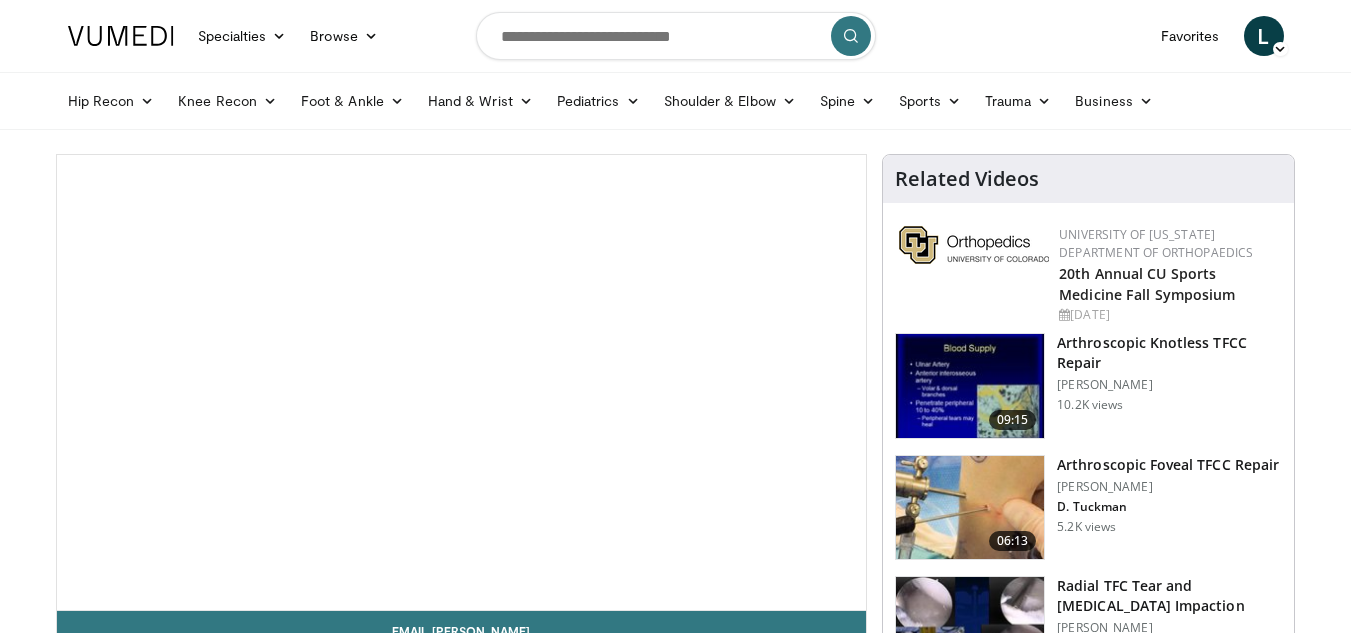 scroll, scrollTop: 0, scrollLeft: 0, axis: both 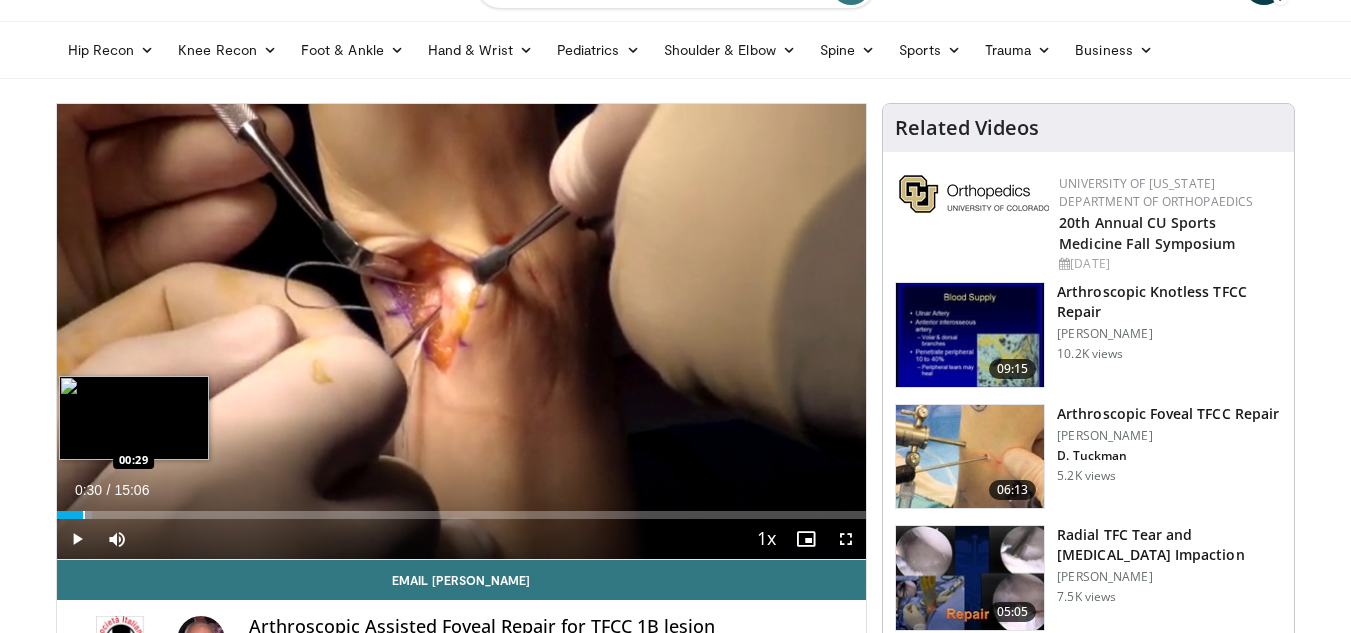 click at bounding box center [84, 515] 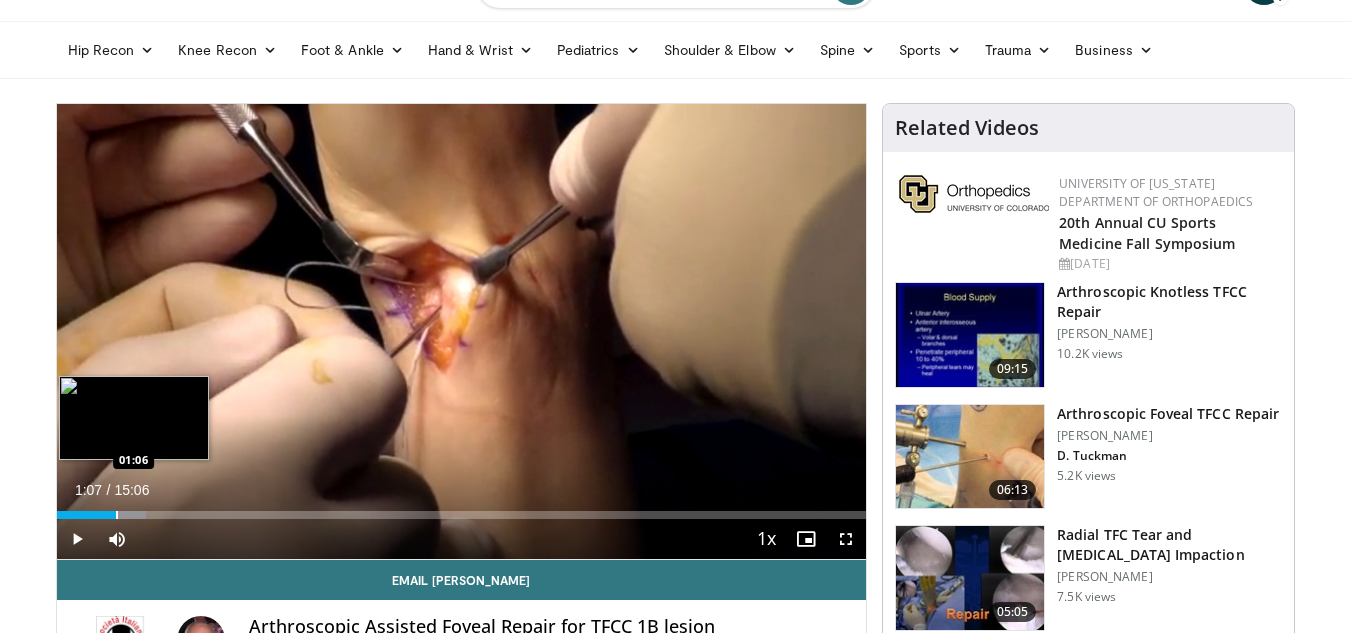 click at bounding box center (117, 515) 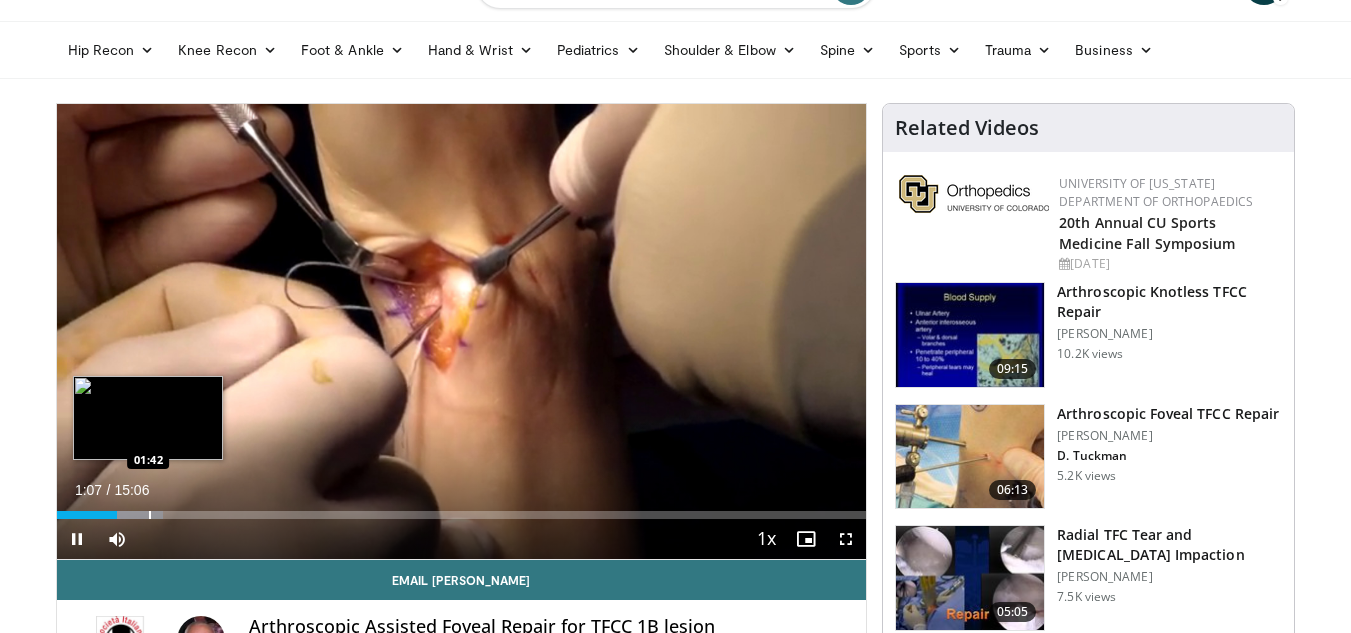 click at bounding box center [150, 515] 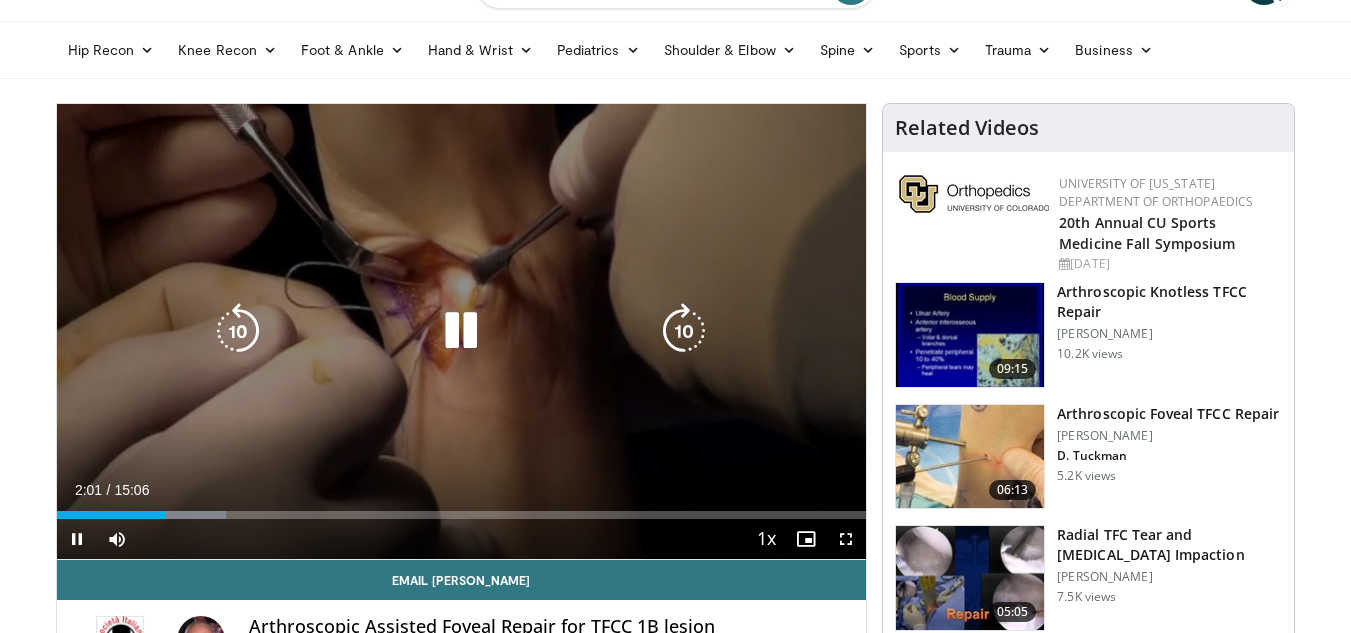 scroll, scrollTop: 69, scrollLeft: 0, axis: vertical 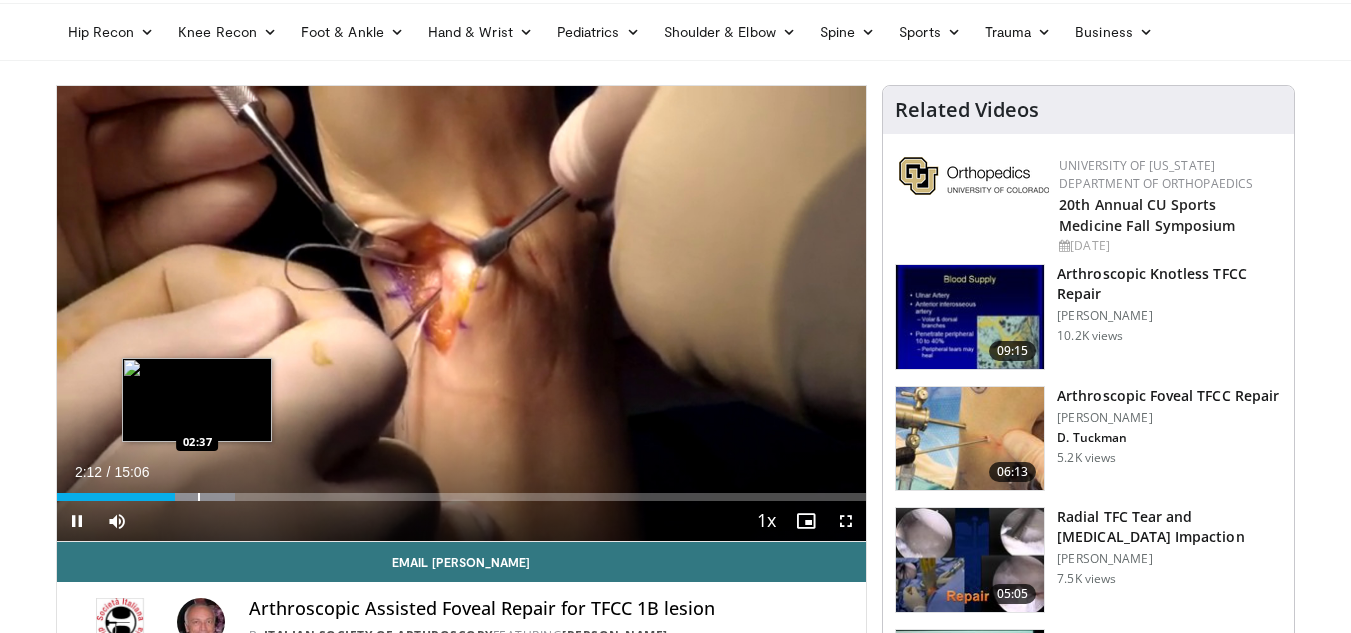 click at bounding box center [199, 497] 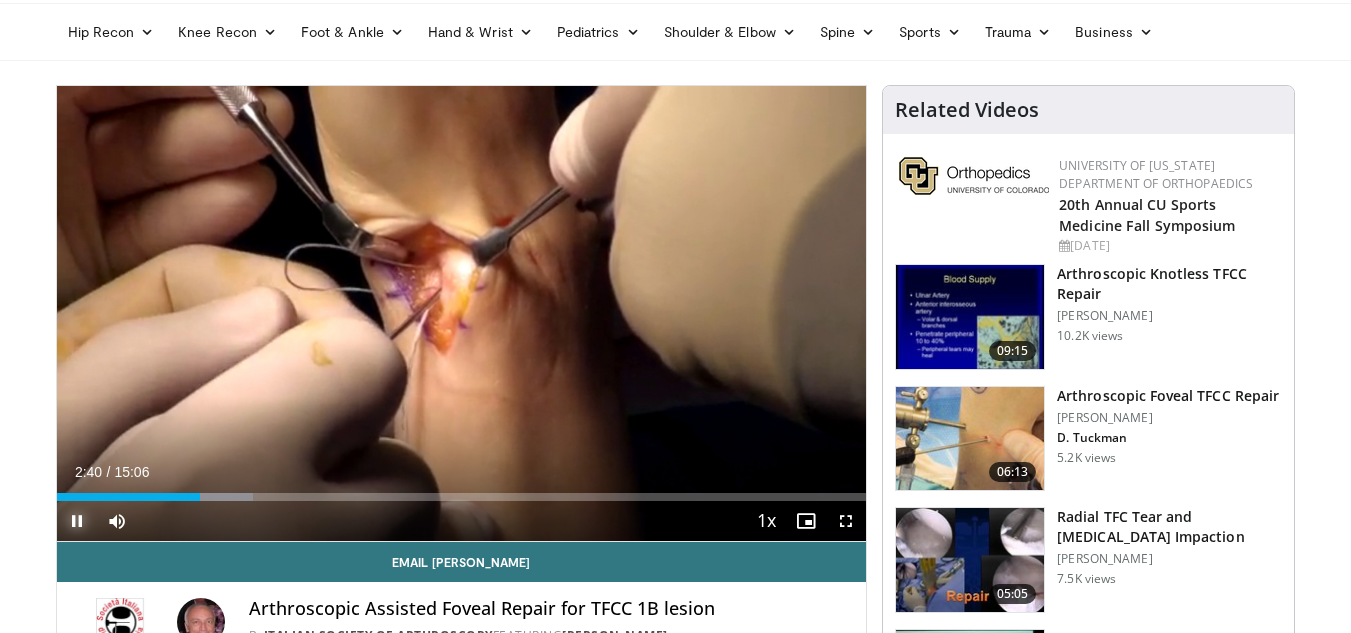click at bounding box center [77, 521] 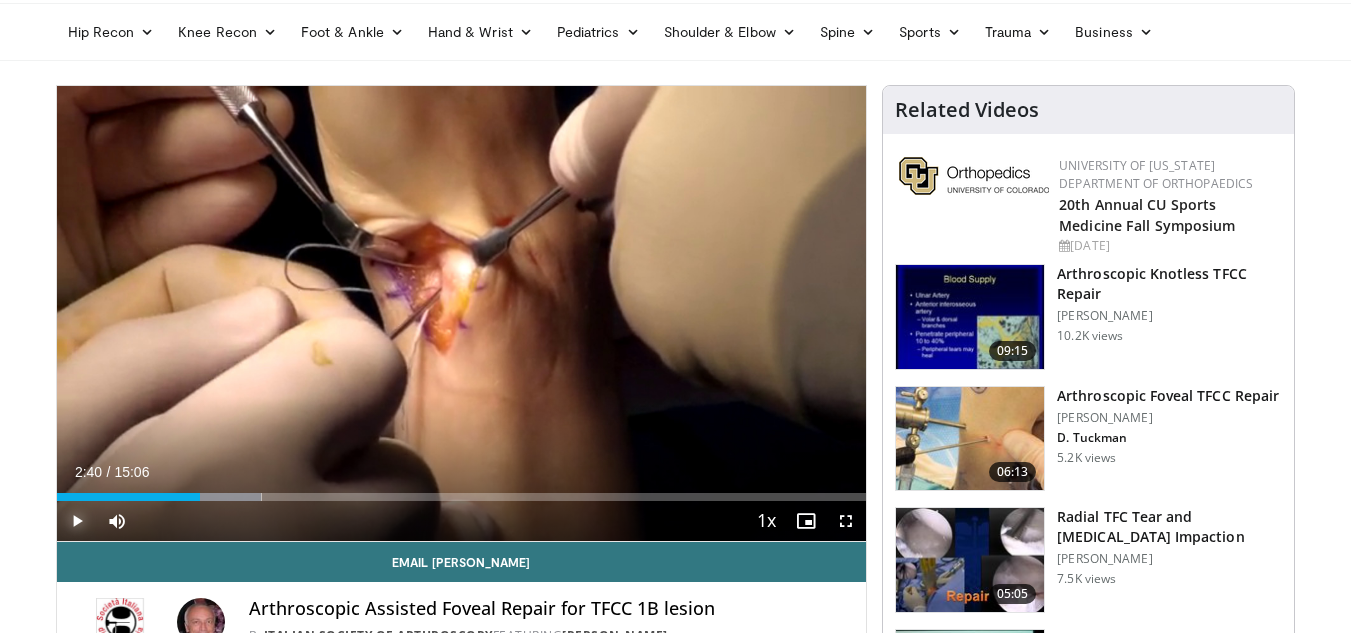 click at bounding box center [77, 521] 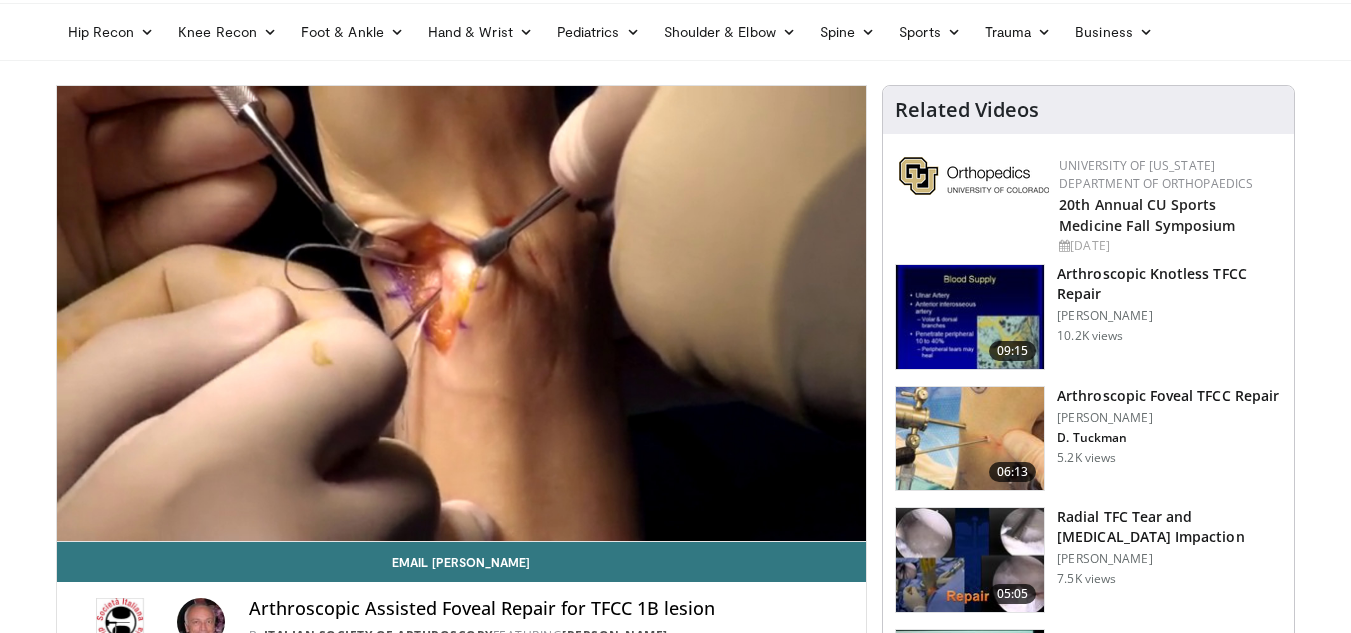 scroll, scrollTop: 33, scrollLeft: 0, axis: vertical 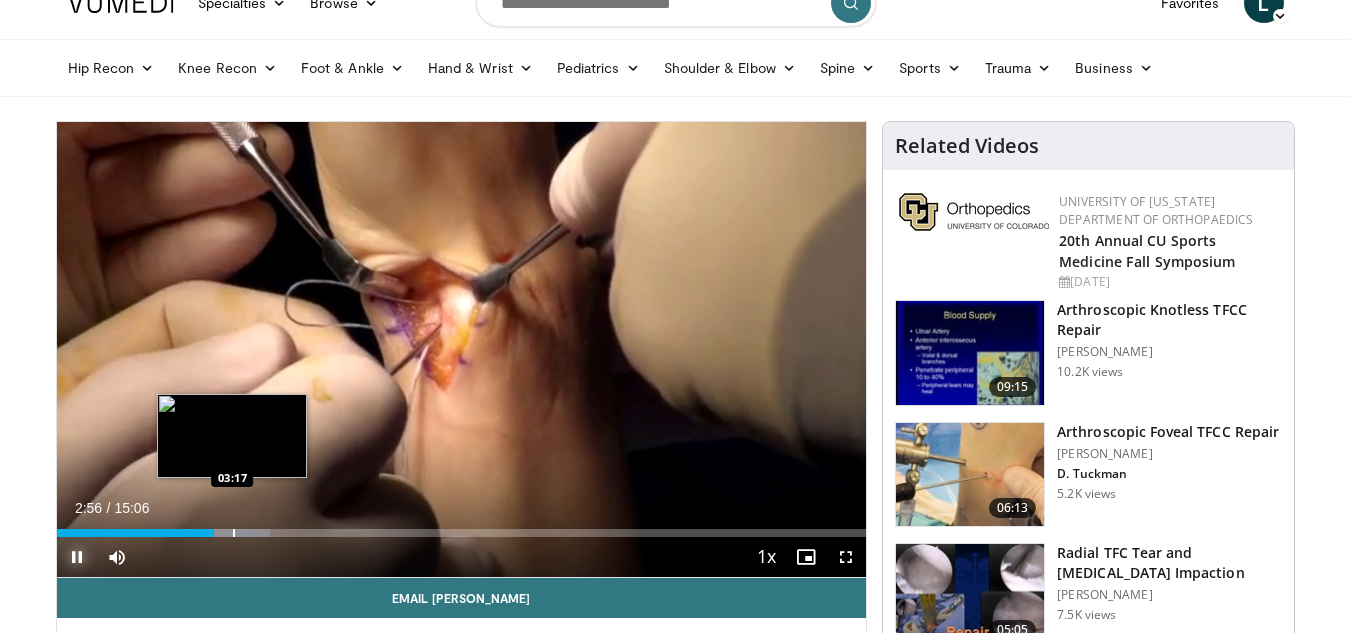 click at bounding box center (234, 533) 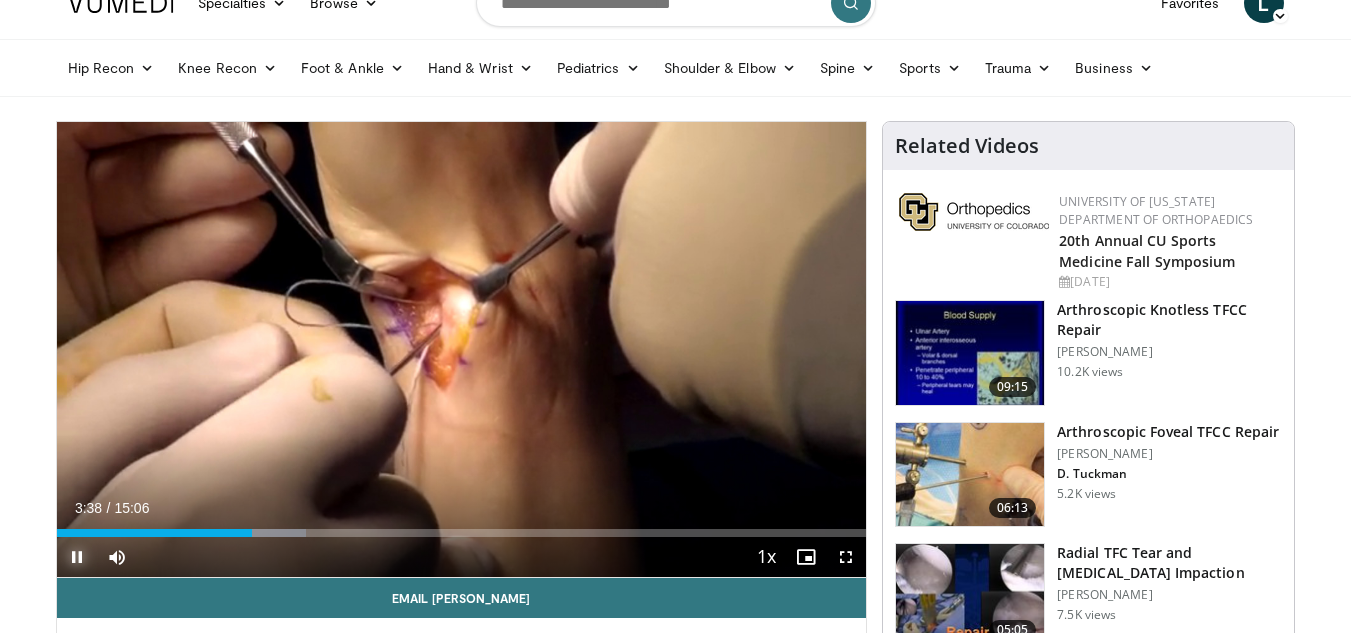 click at bounding box center (77, 557) 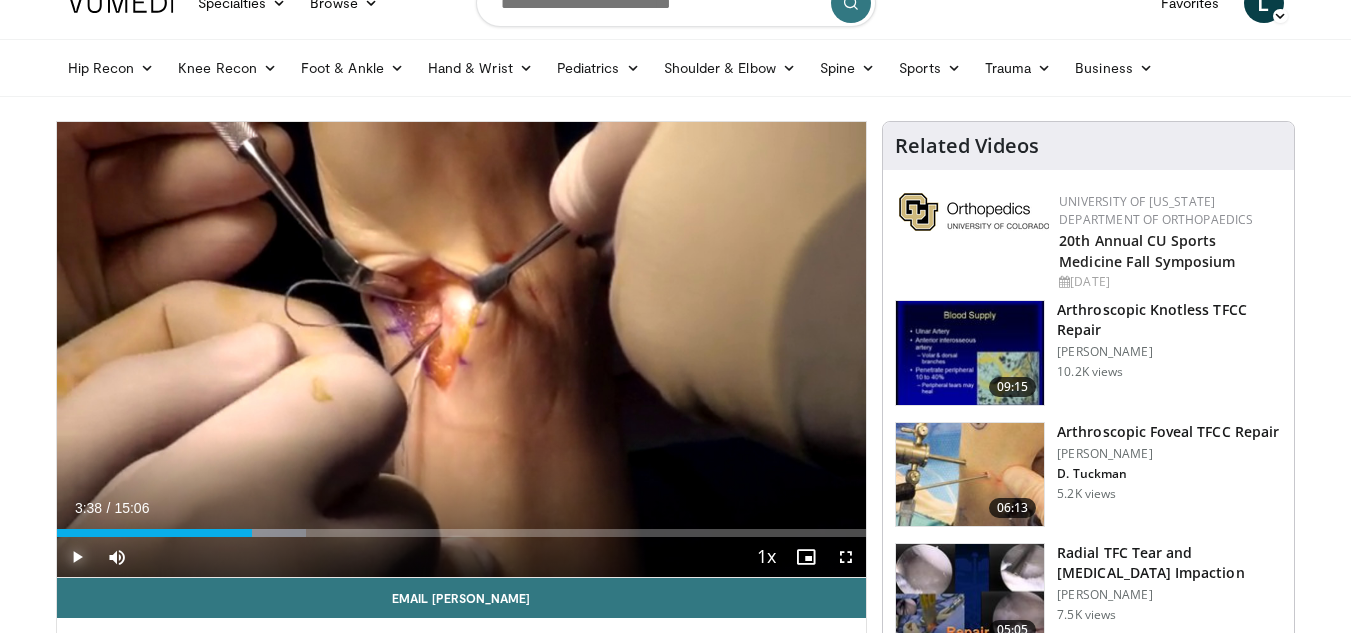 click at bounding box center (77, 557) 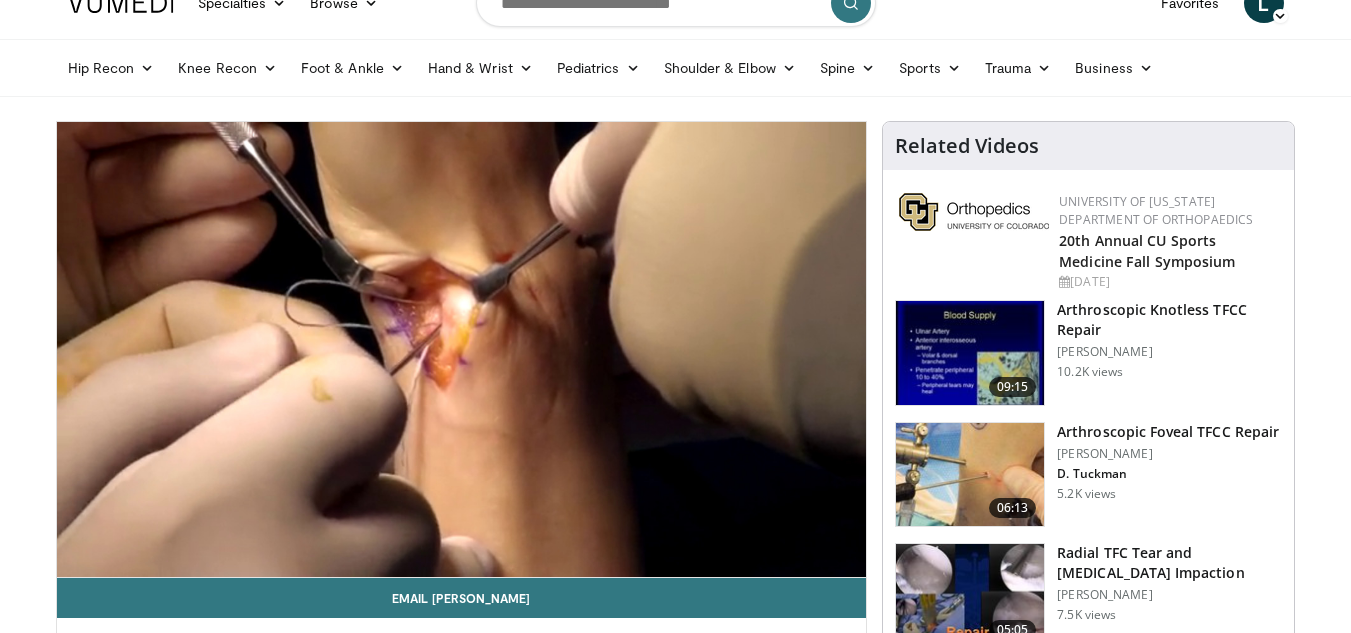 type 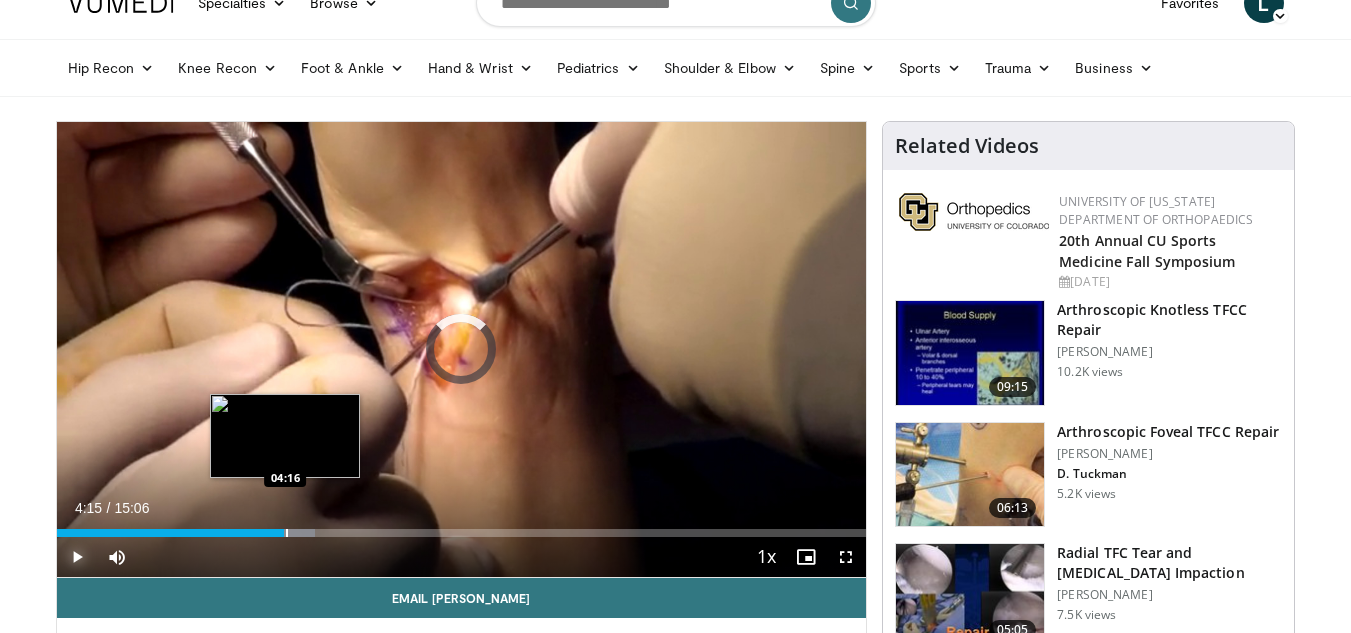 click at bounding box center (287, 533) 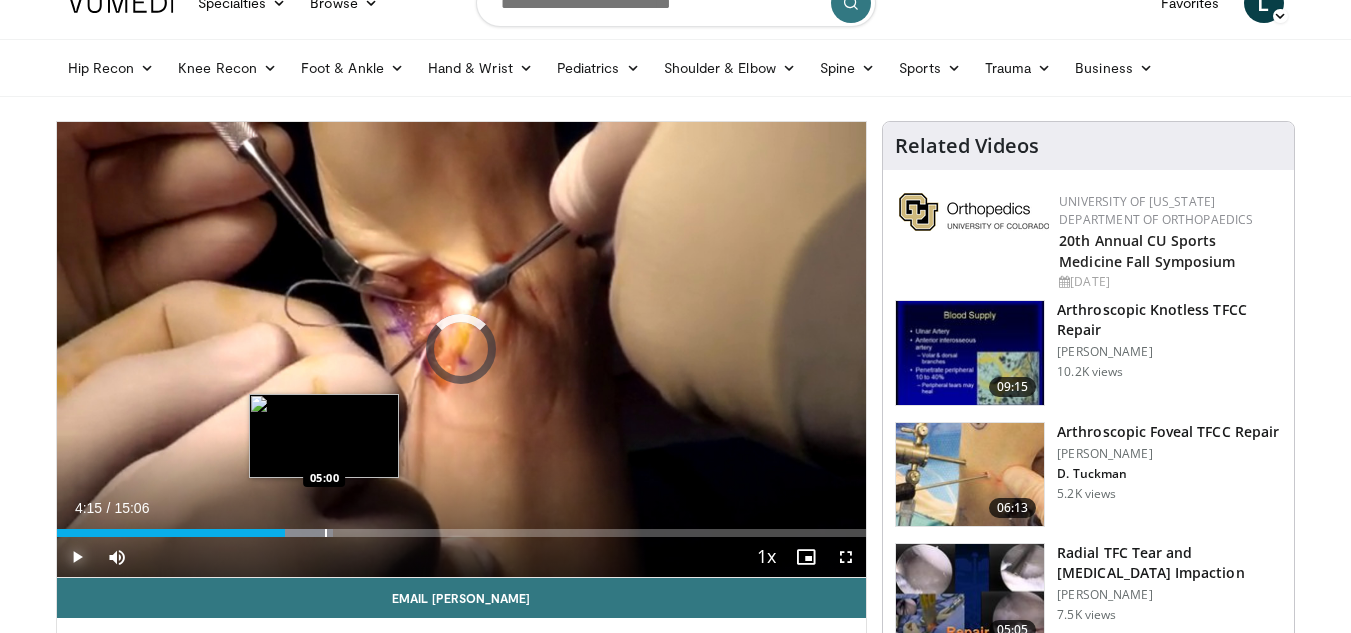click at bounding box center [326, 533] 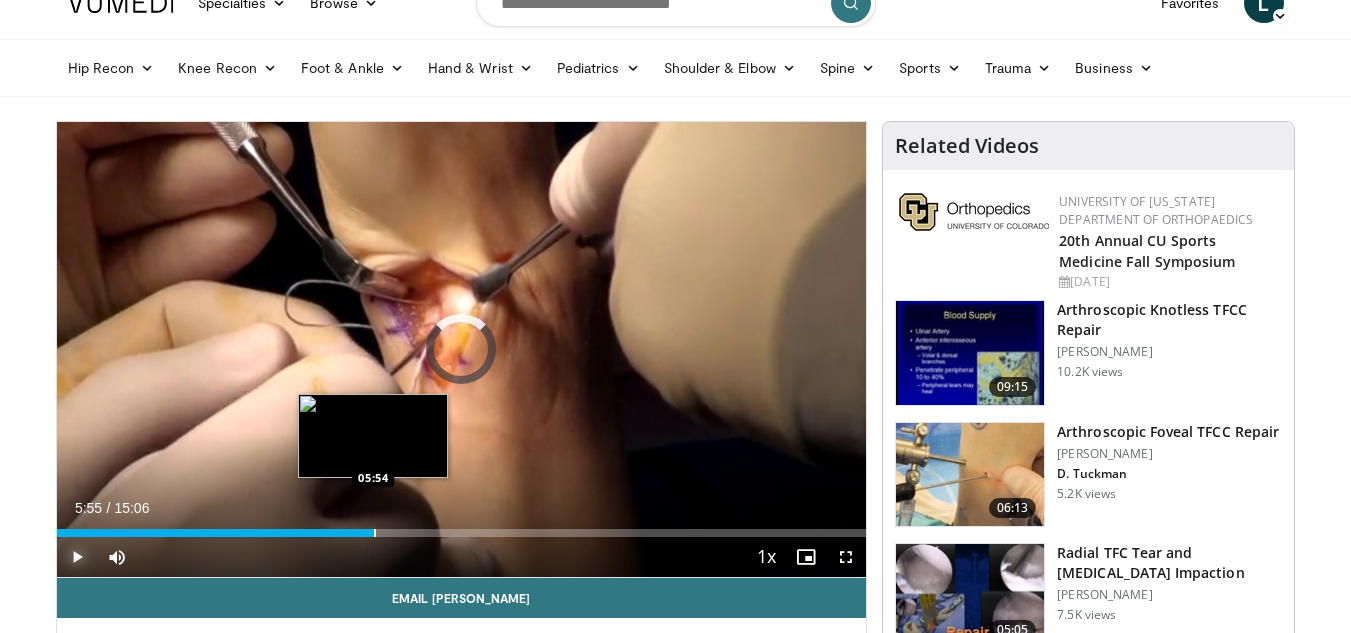 click at bounding box center [375, 533] 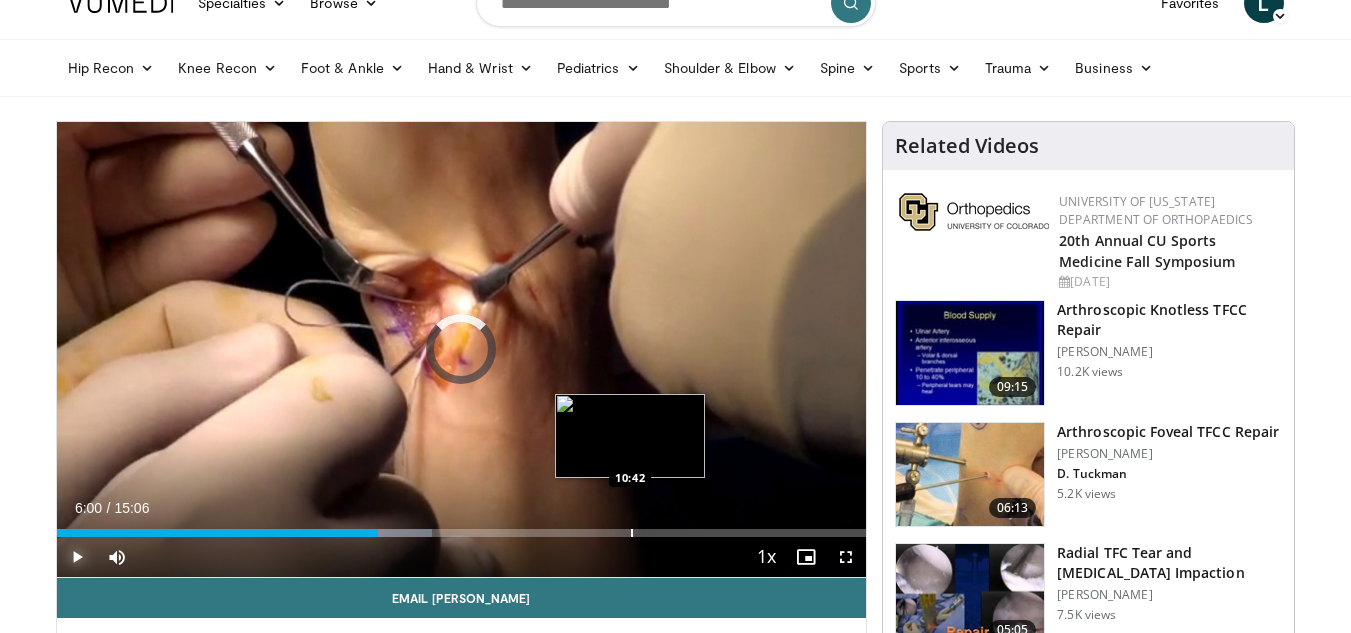 click on "Loaded :  46.32% 06:00 10:42" at bounding box center (462, 527) 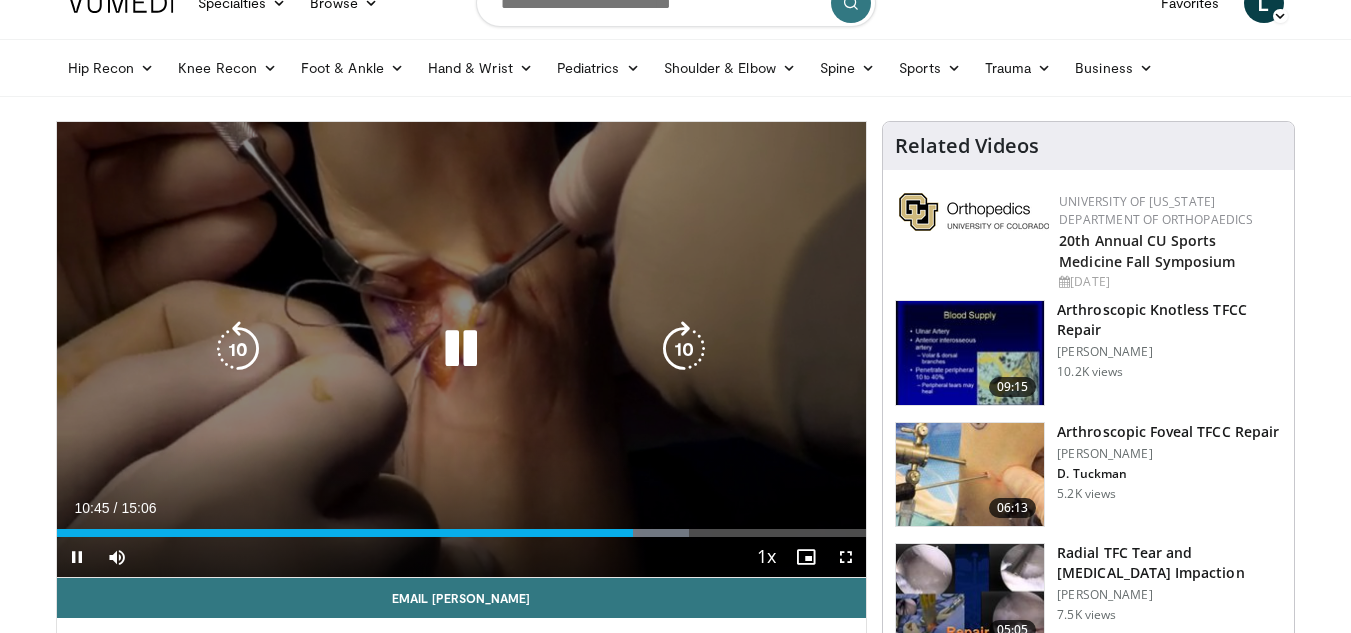 click at bounding box center (461, 349) 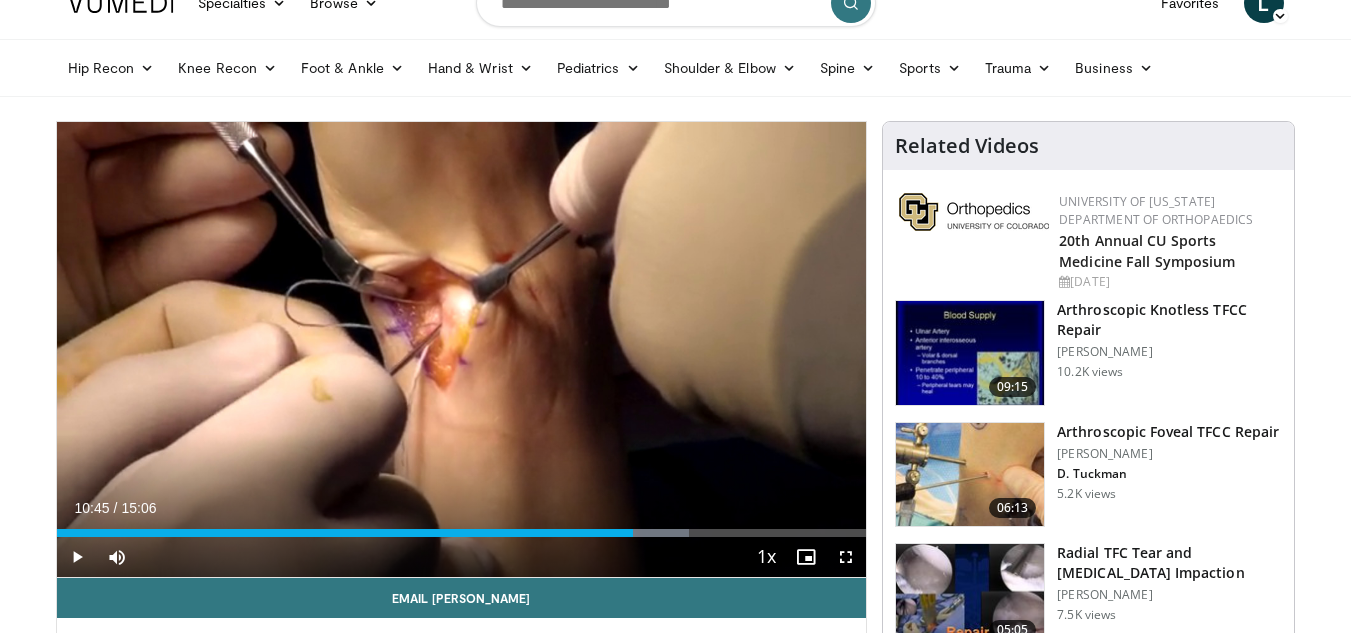 click at bounding box center [676, 3] 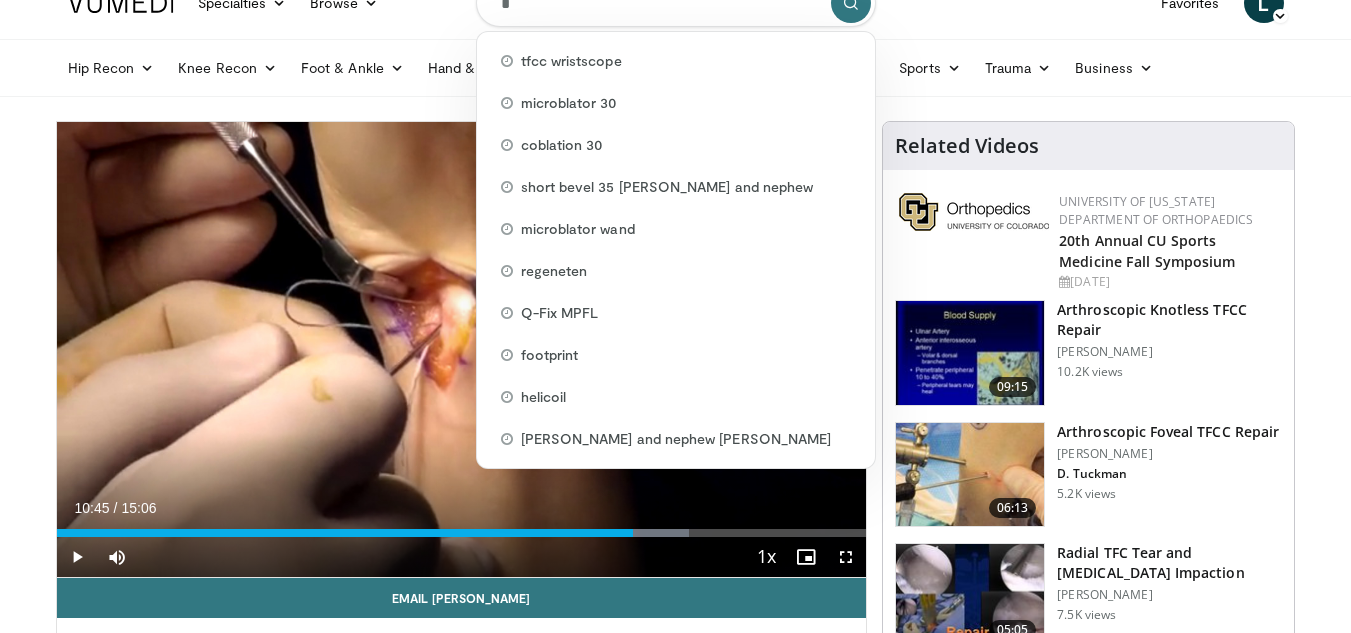 scroll, scrollTop: 27, scrollLeft: 0, axis: vertical 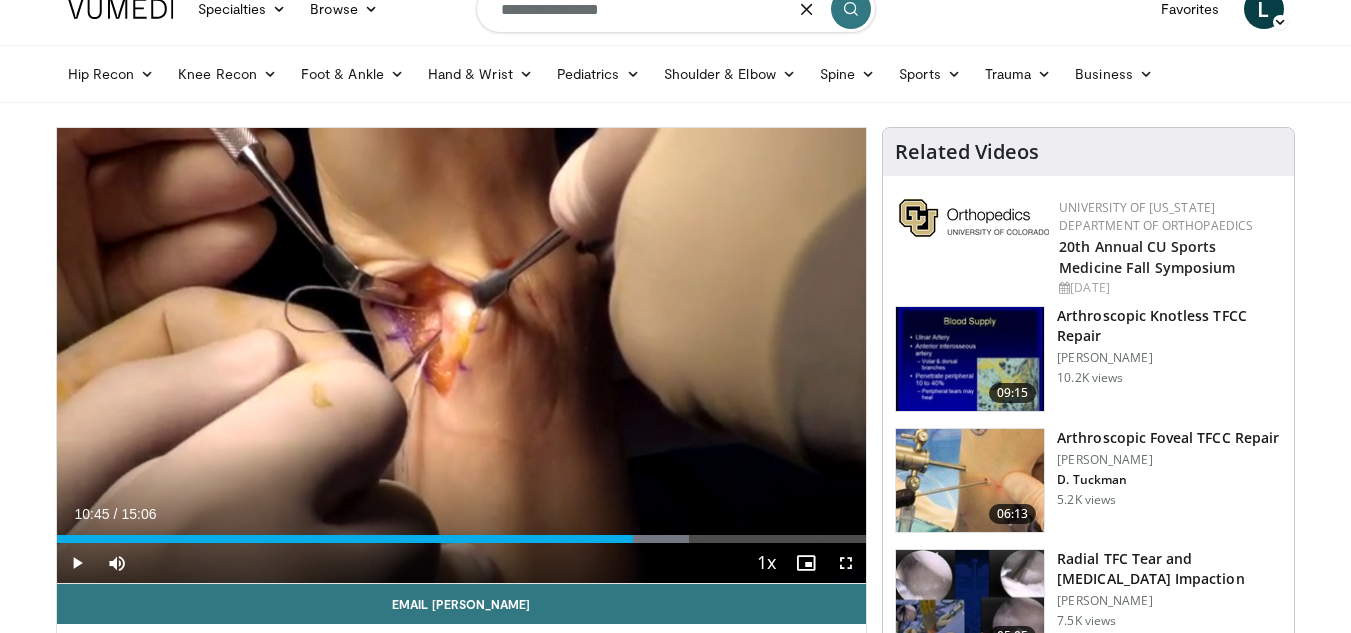 type on "**********" 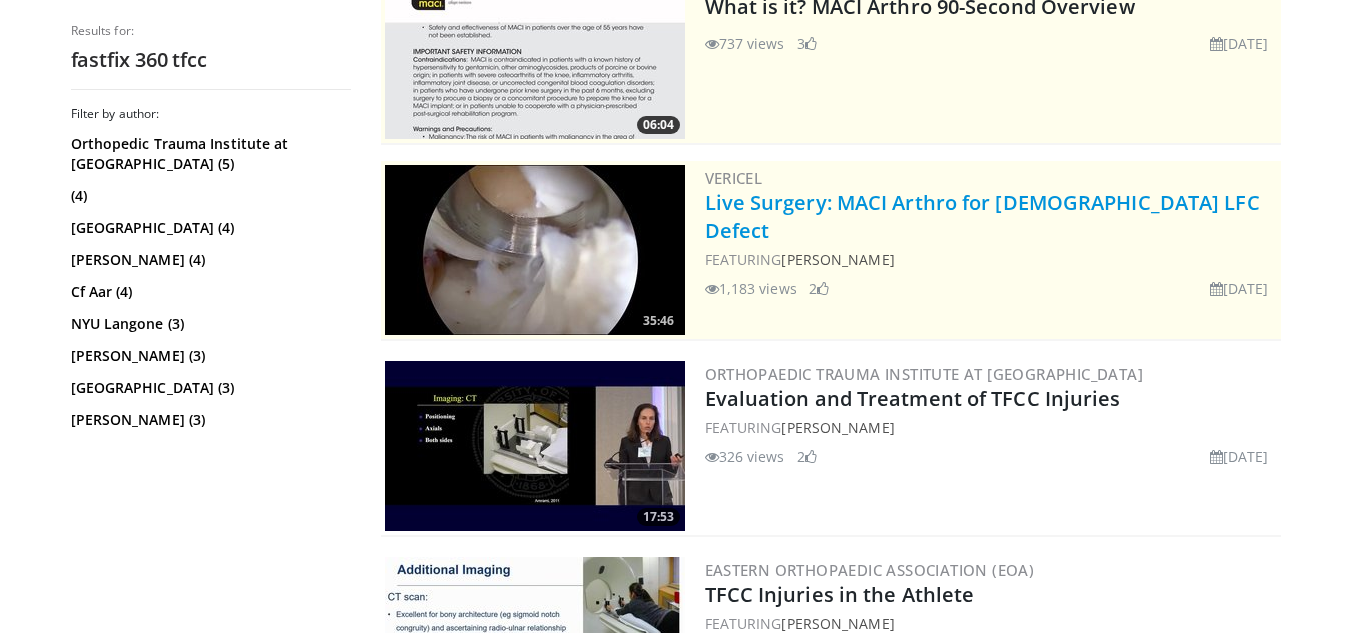 scroll, scrollTop: 0, scrollLeft: 0, axis: both 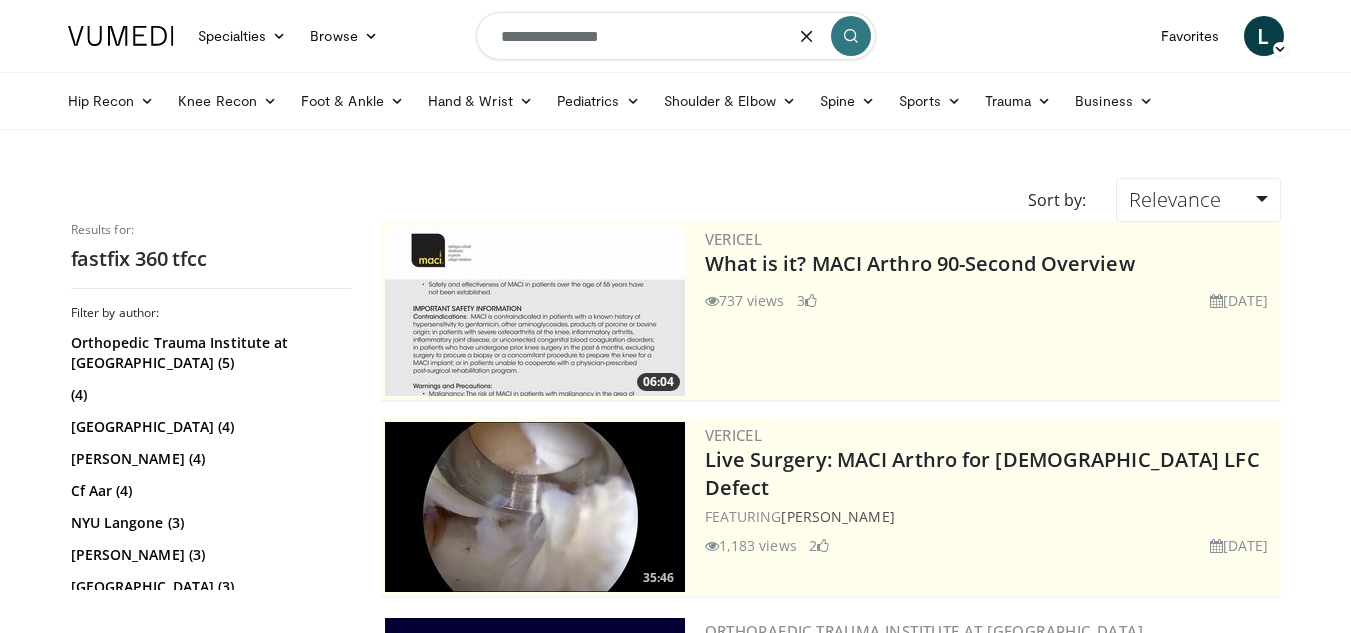 drag, startPoint x: 641, startPoint y: 33, endPoint x: 584, endPoint y: 32, distance: 57.00877 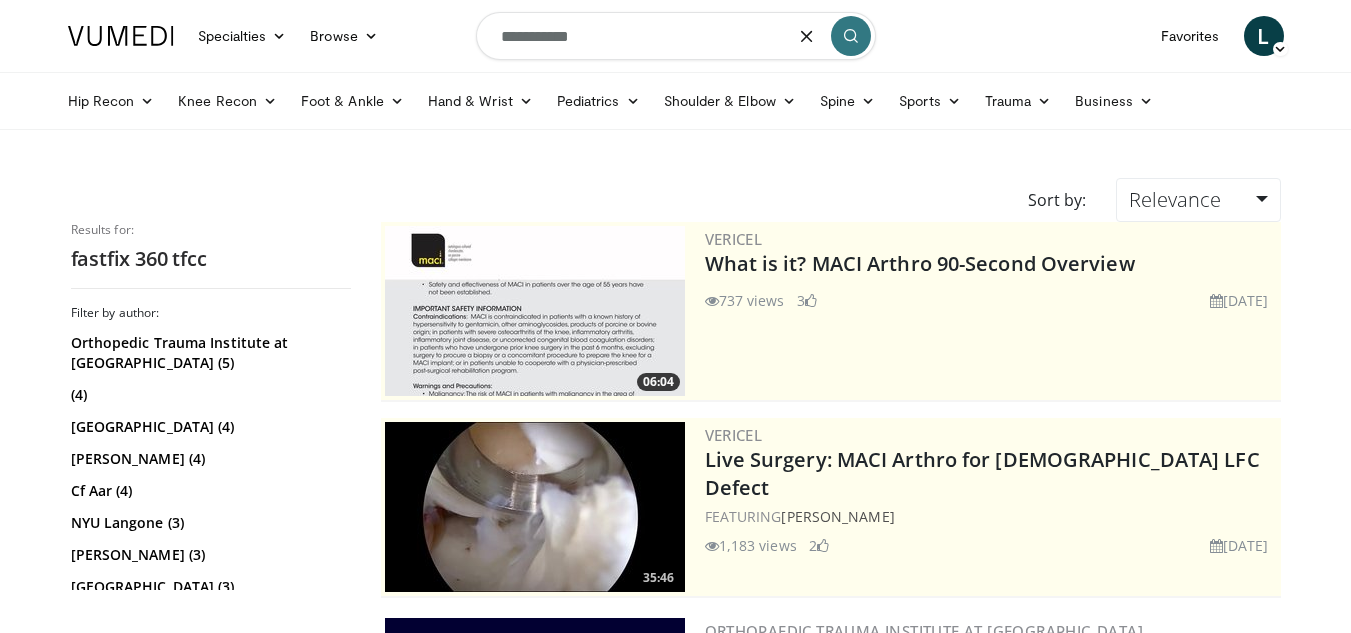 type on "**********" 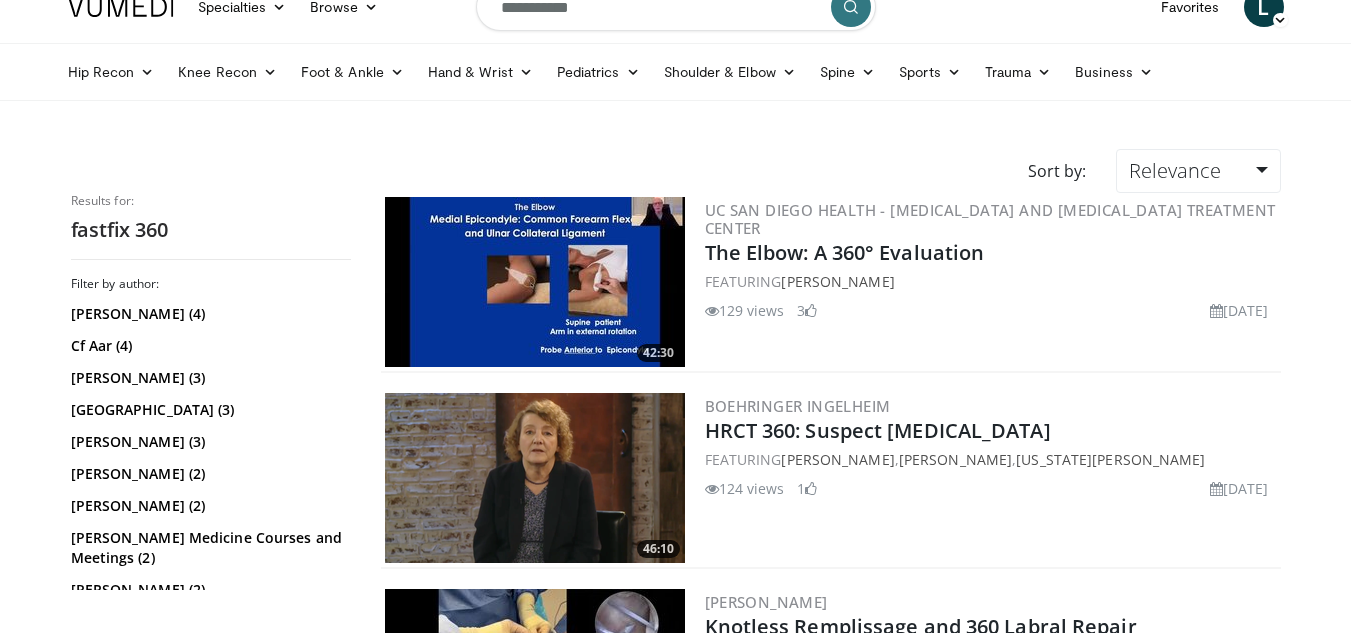scroll, scrollTop: 0, scrollLeft: 0, axis: both 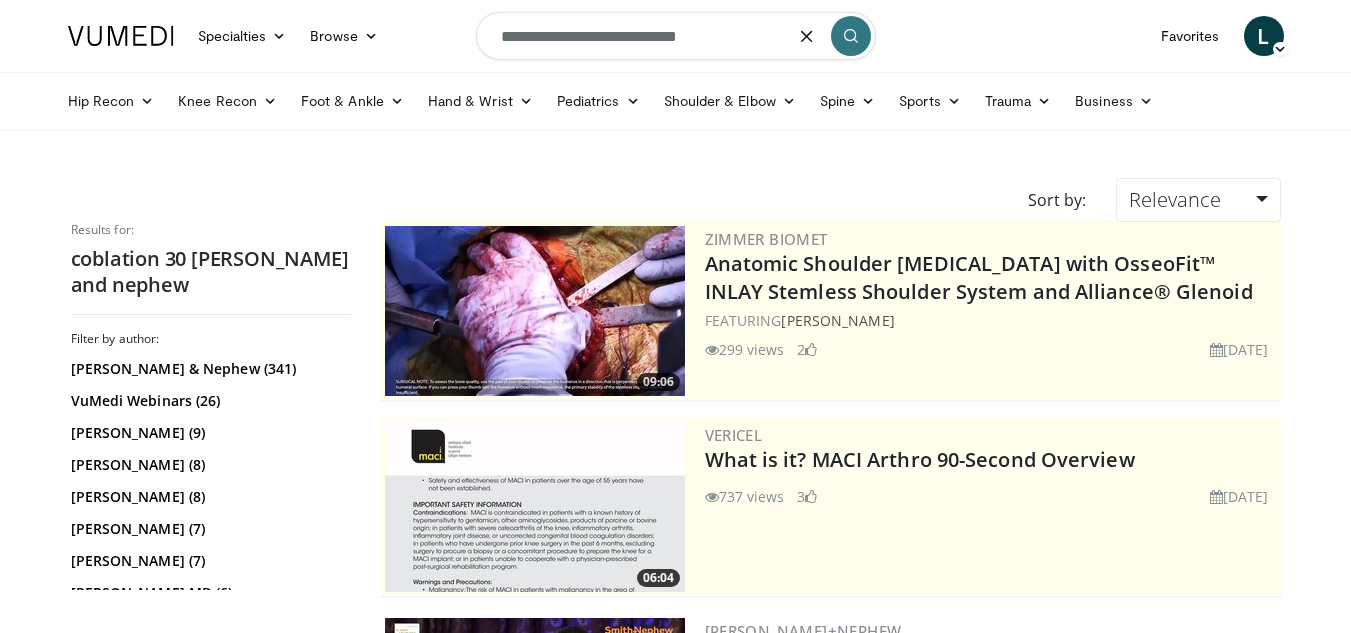 drag, startPoint x: 716, startPoint y: 49, endPoint x: 356, endPoint y: -1, distance: 363.45563 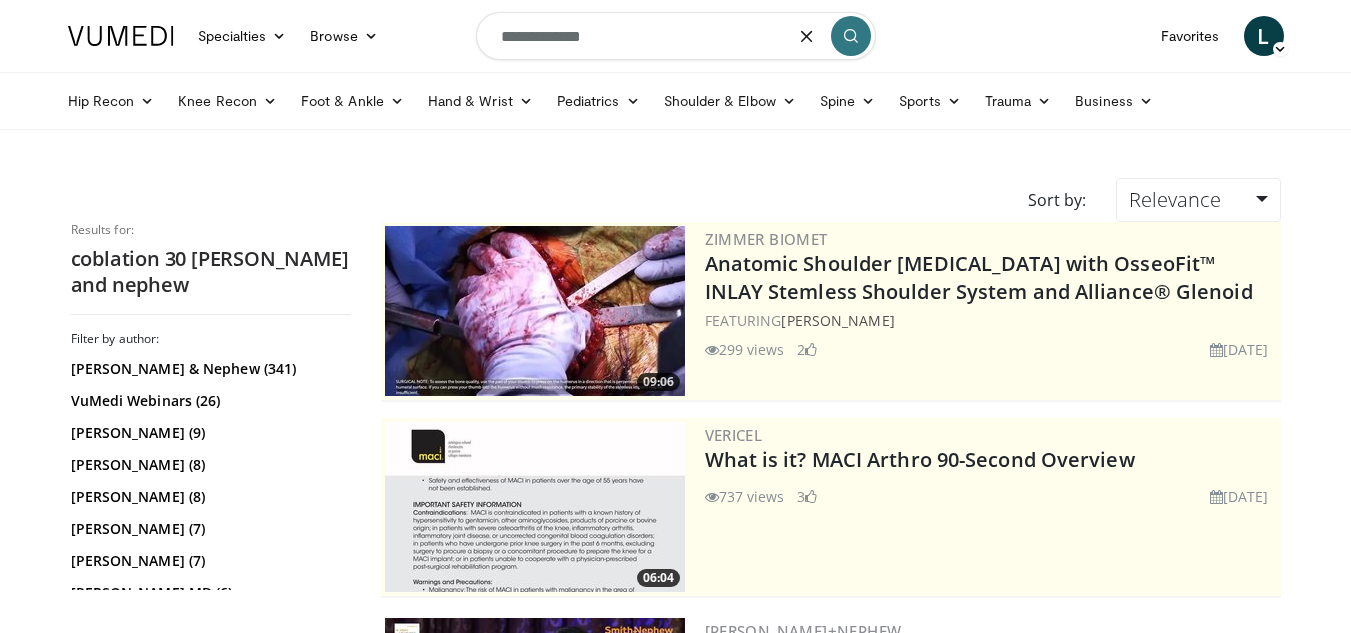 type on "**********" 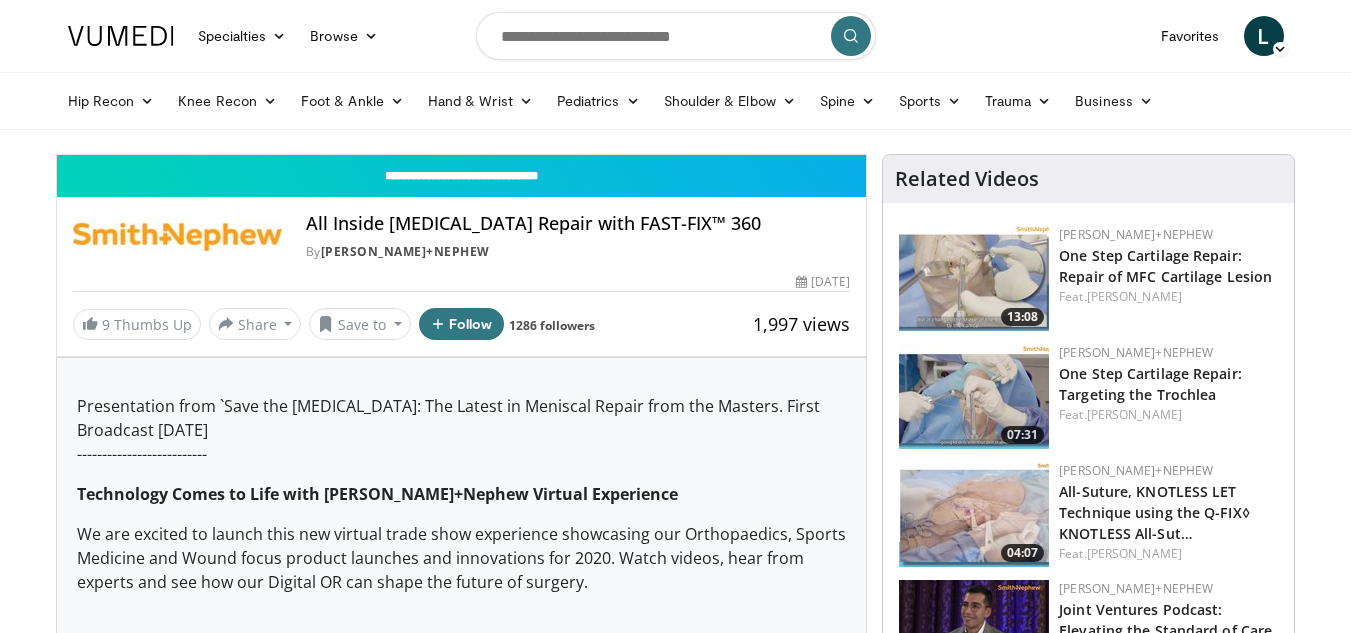 scroll, scrollTop: 0, scrollLeft: 0, axis: both 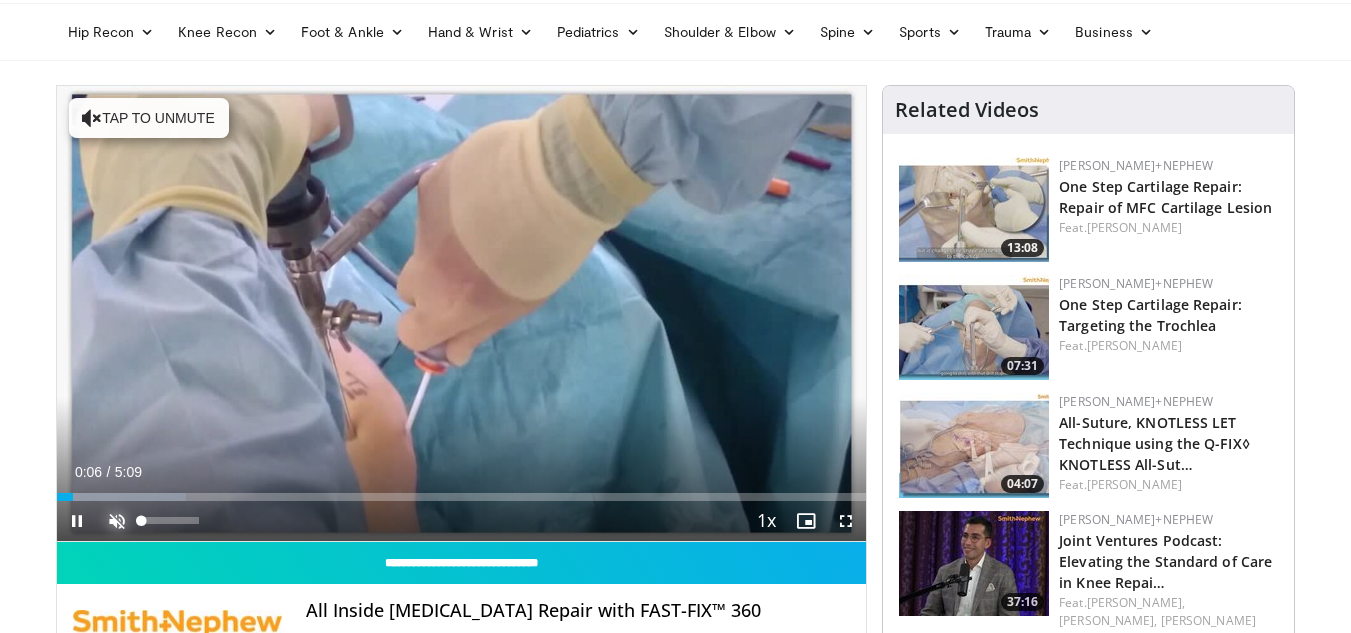 click at bounding box center [117, 521] 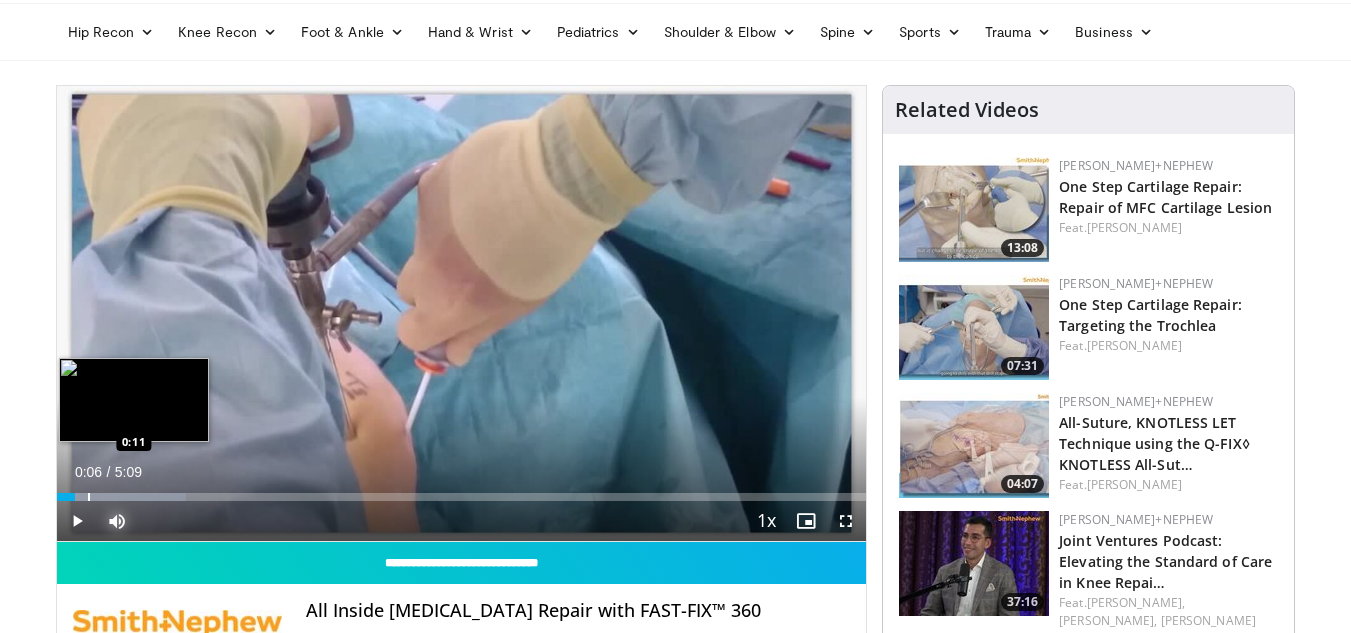 click on "Loaded :  16.02% 0:12 0:11" at bounding box center [462, 491] 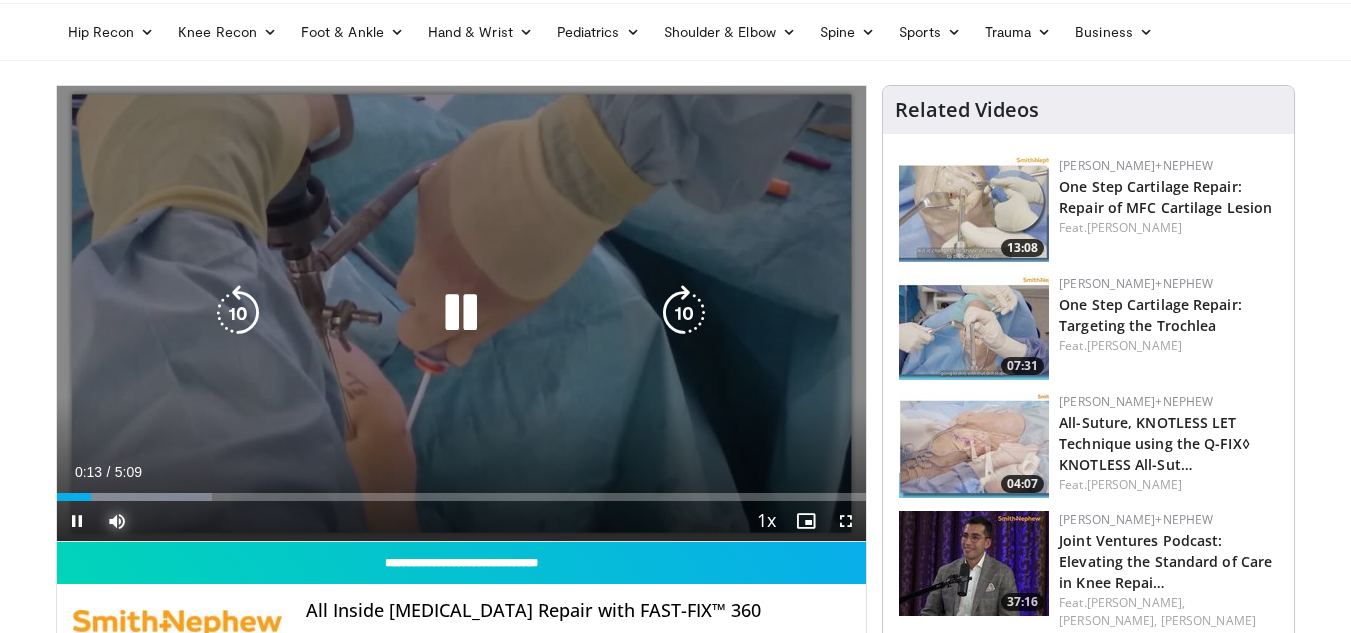 type 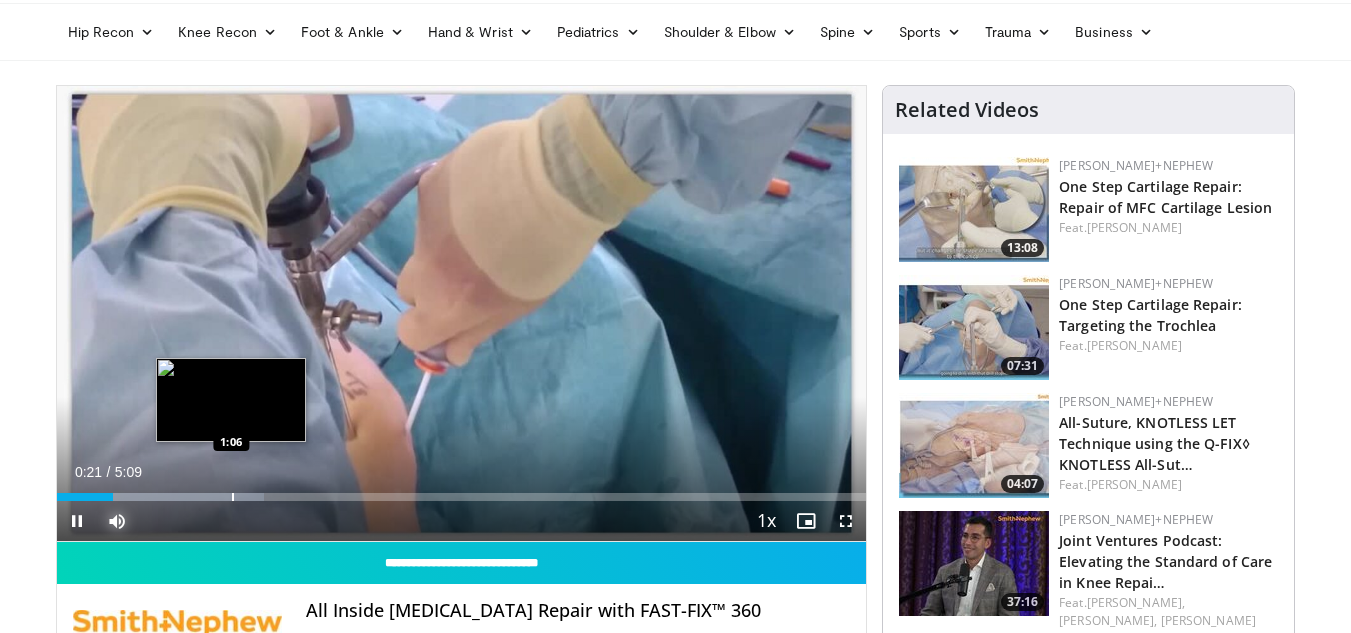 click on "Loaded :  25.65% 0:21 1:06" at bounding box center [462, 491] 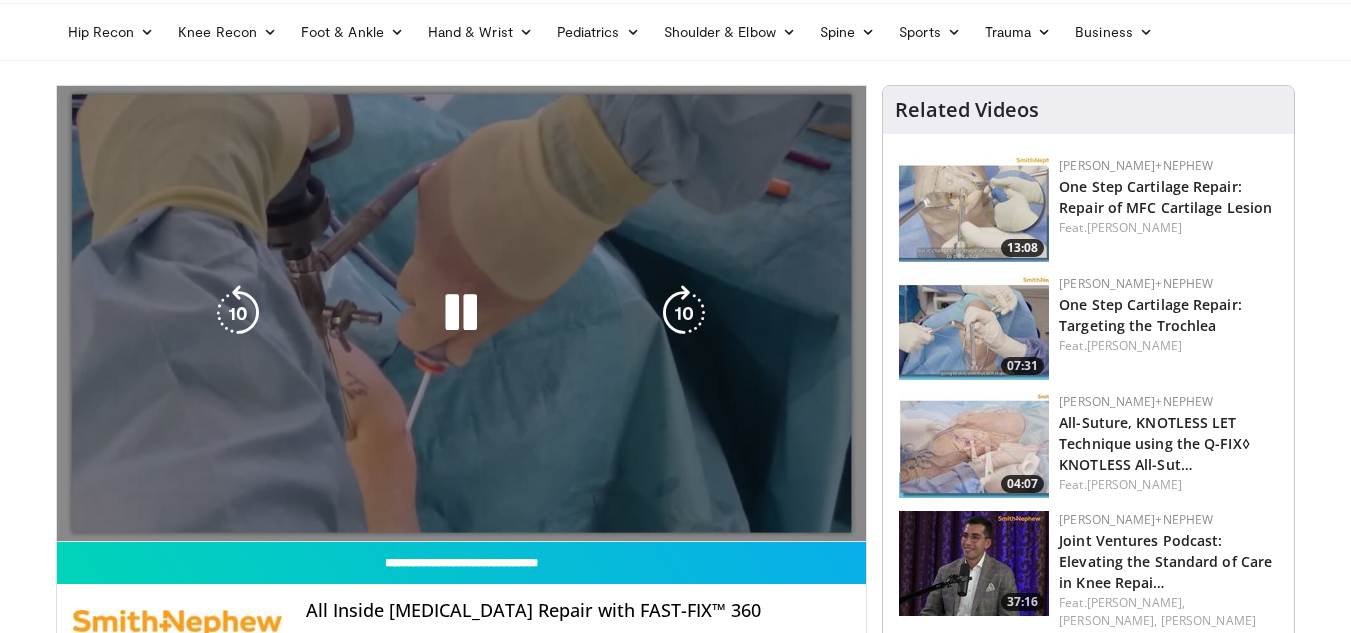 click at bounding box center (461, 313) 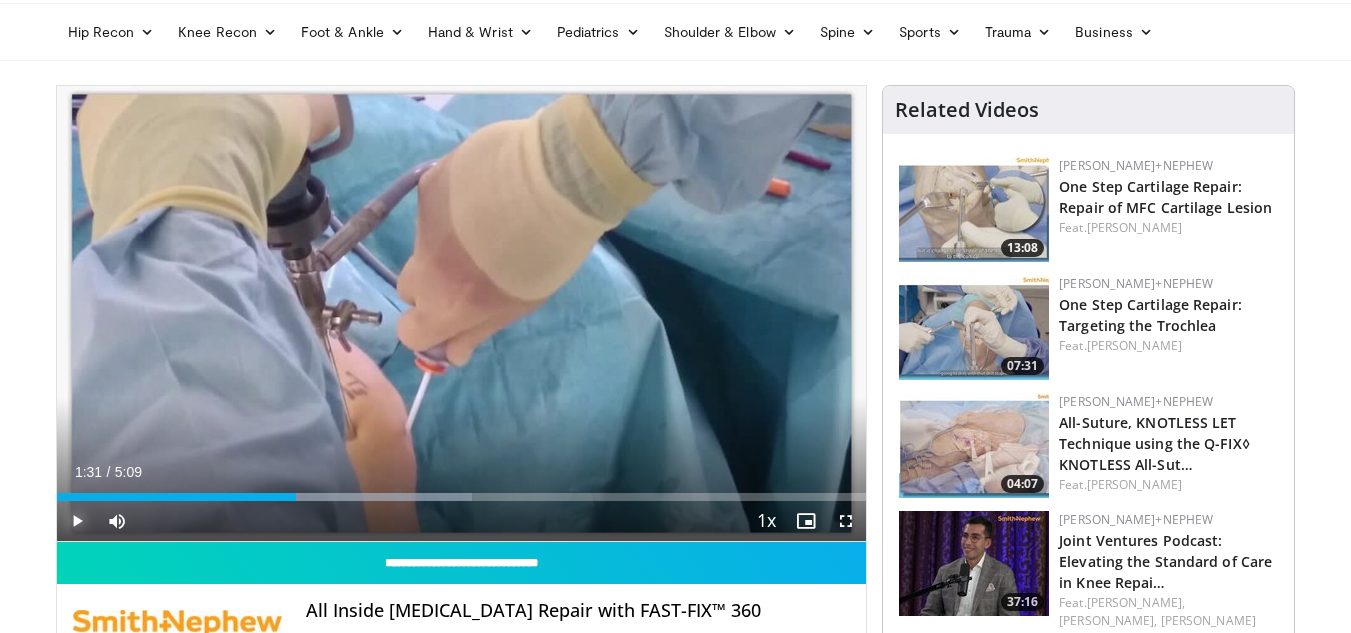 click at bounding box center [77, 521] 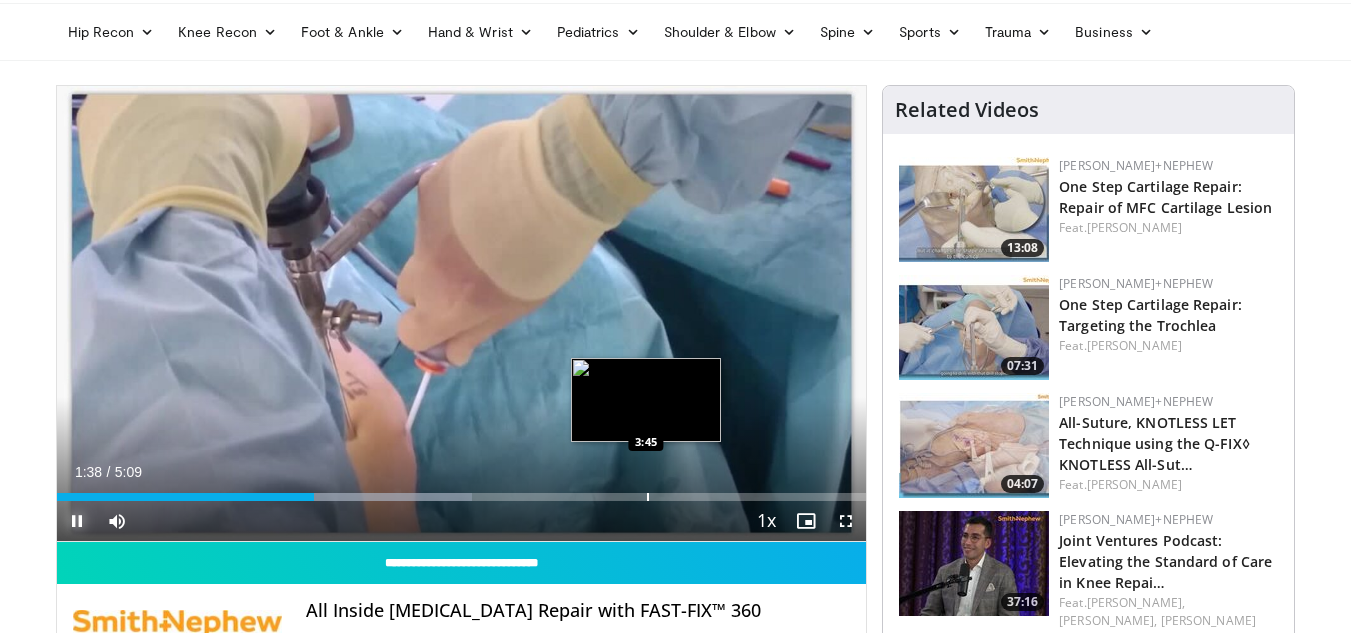 click at bounding box center (648, 497) 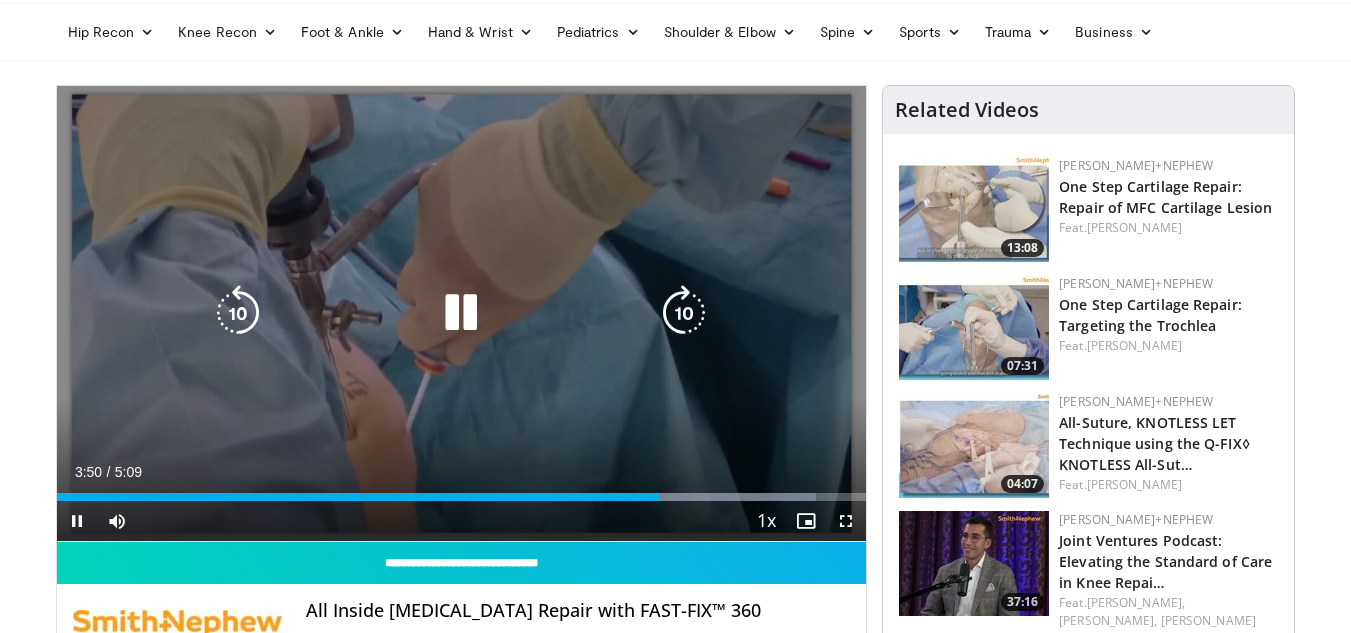 click at bounding box center [461, 313] 